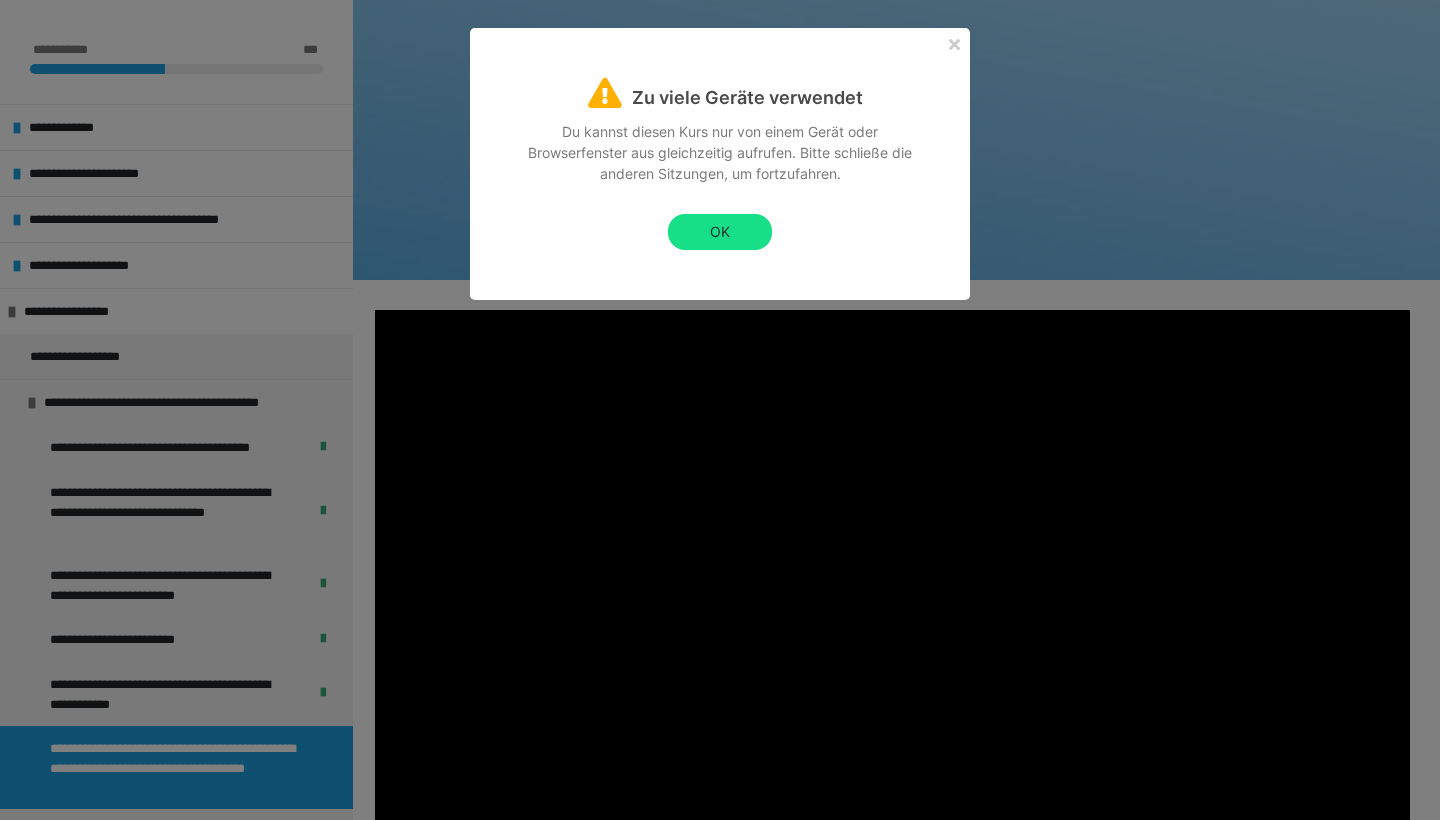 scroll, scrollTop: 291, scrollLeft: 0, axis: vertical 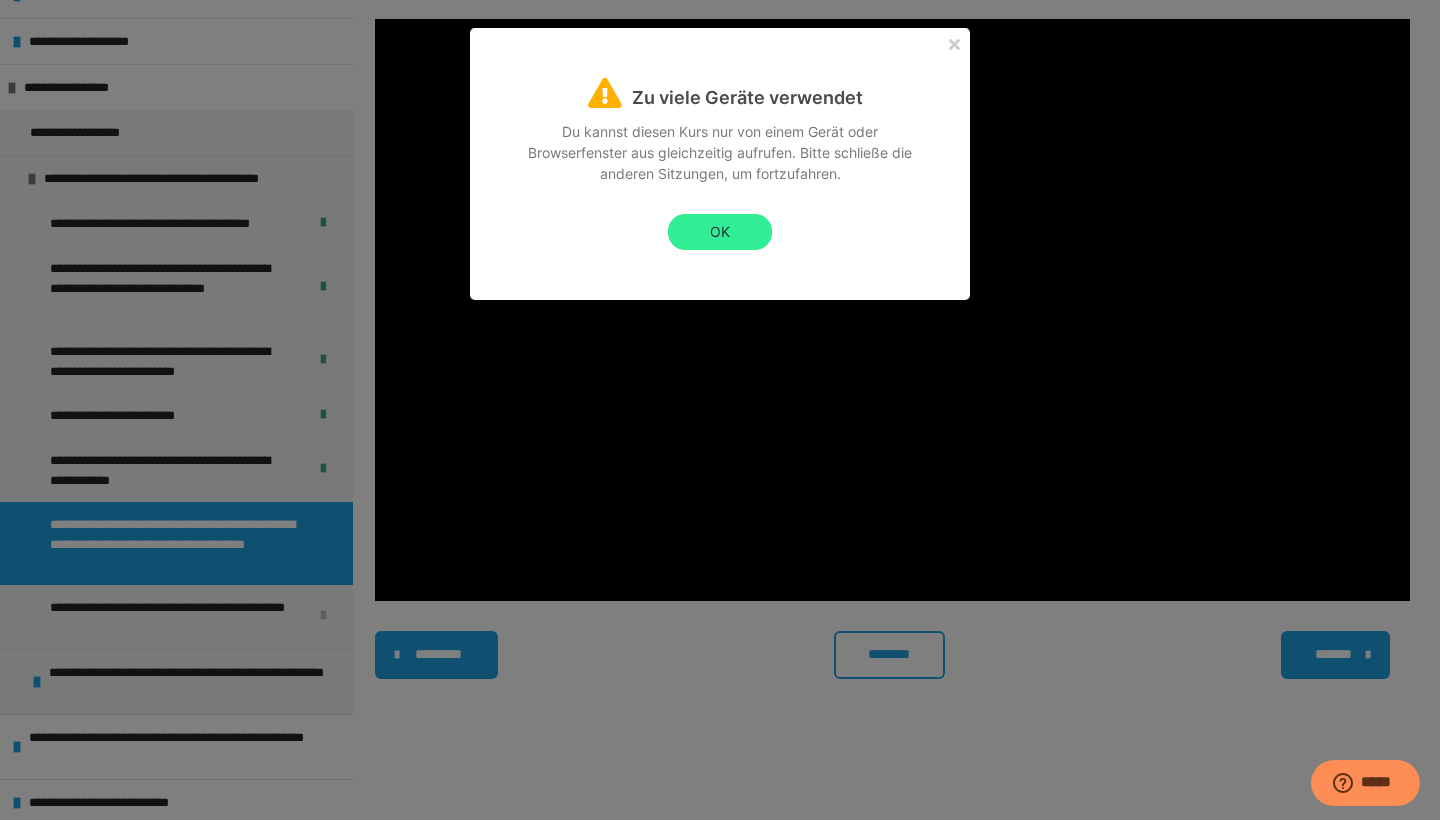 click on "OK" at bounding box center [720, 232] 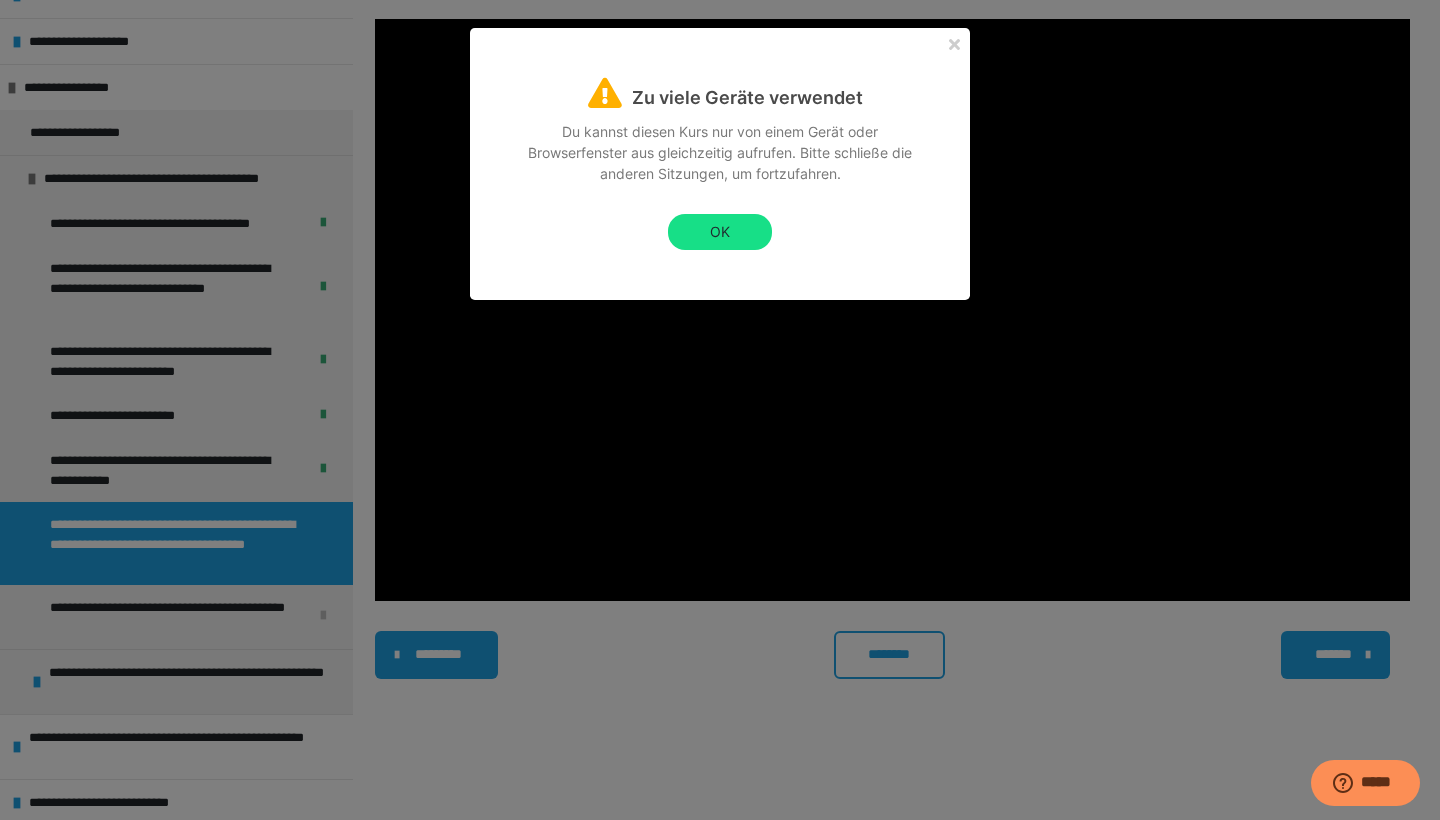scroll, scrollTop: 0, scrollLeft: 0, axis: both 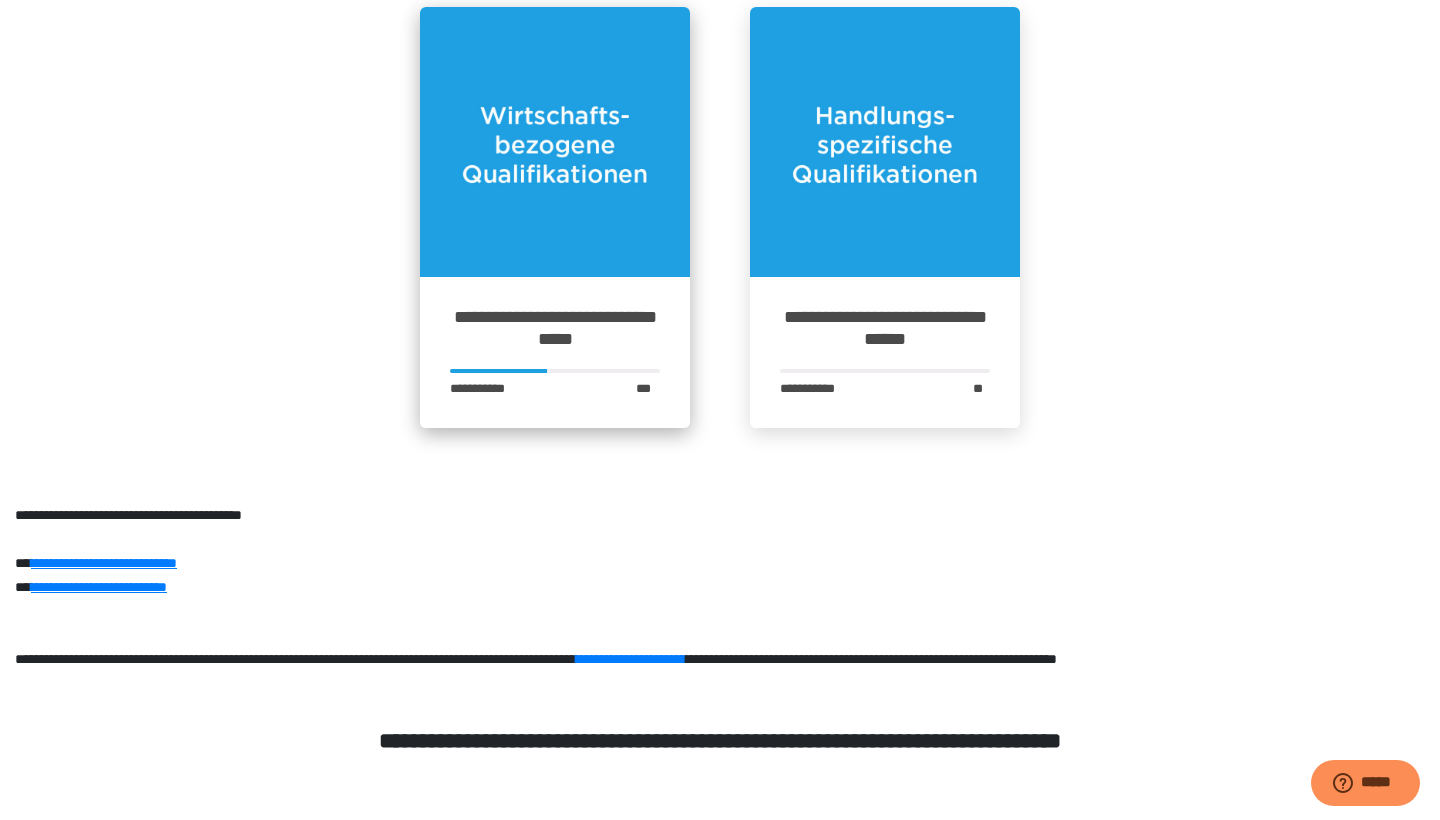 click at bounding box center (555, 142) 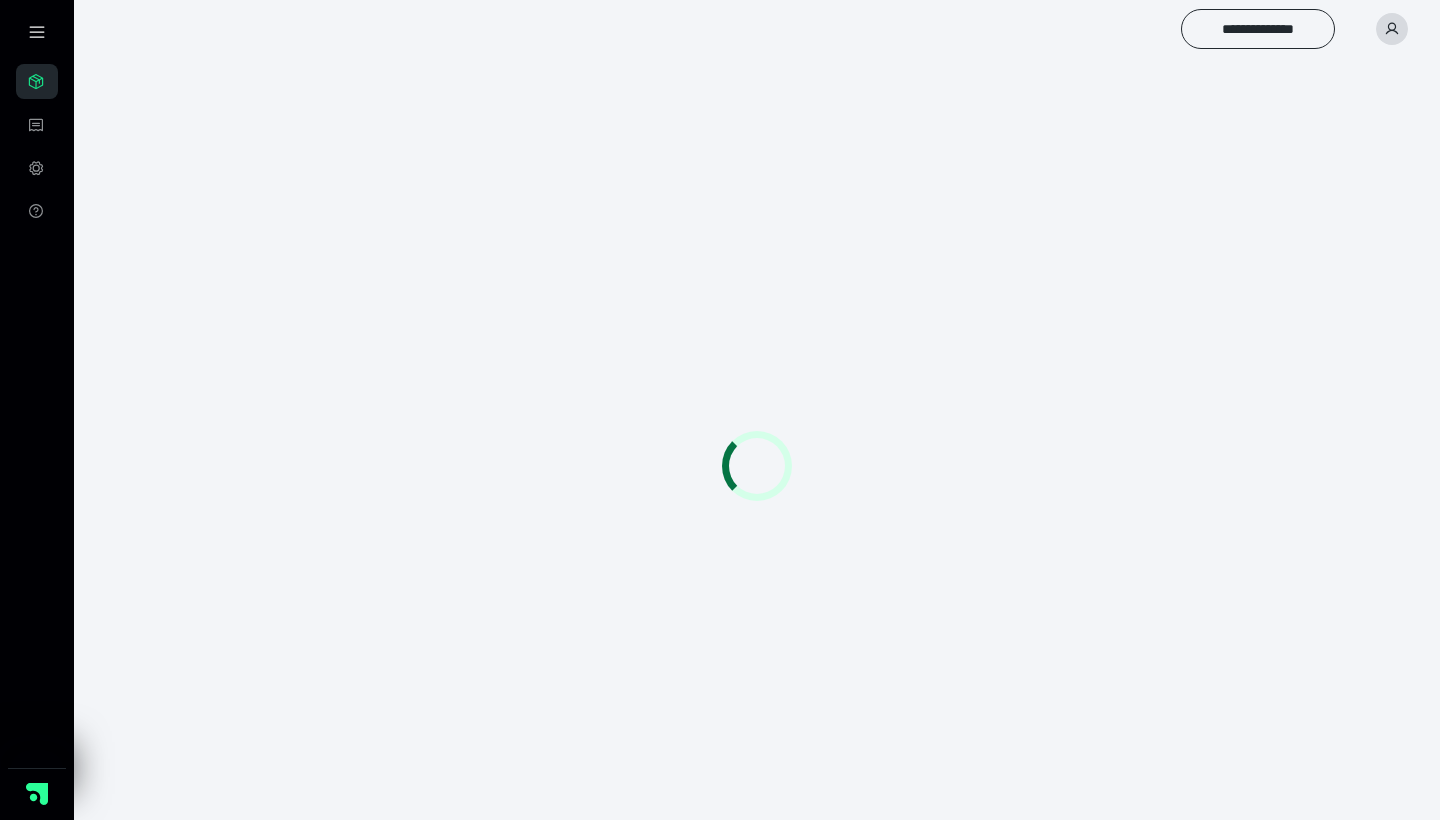 scroll, scrollTop: 0, scrollLeft: 0, axis: both 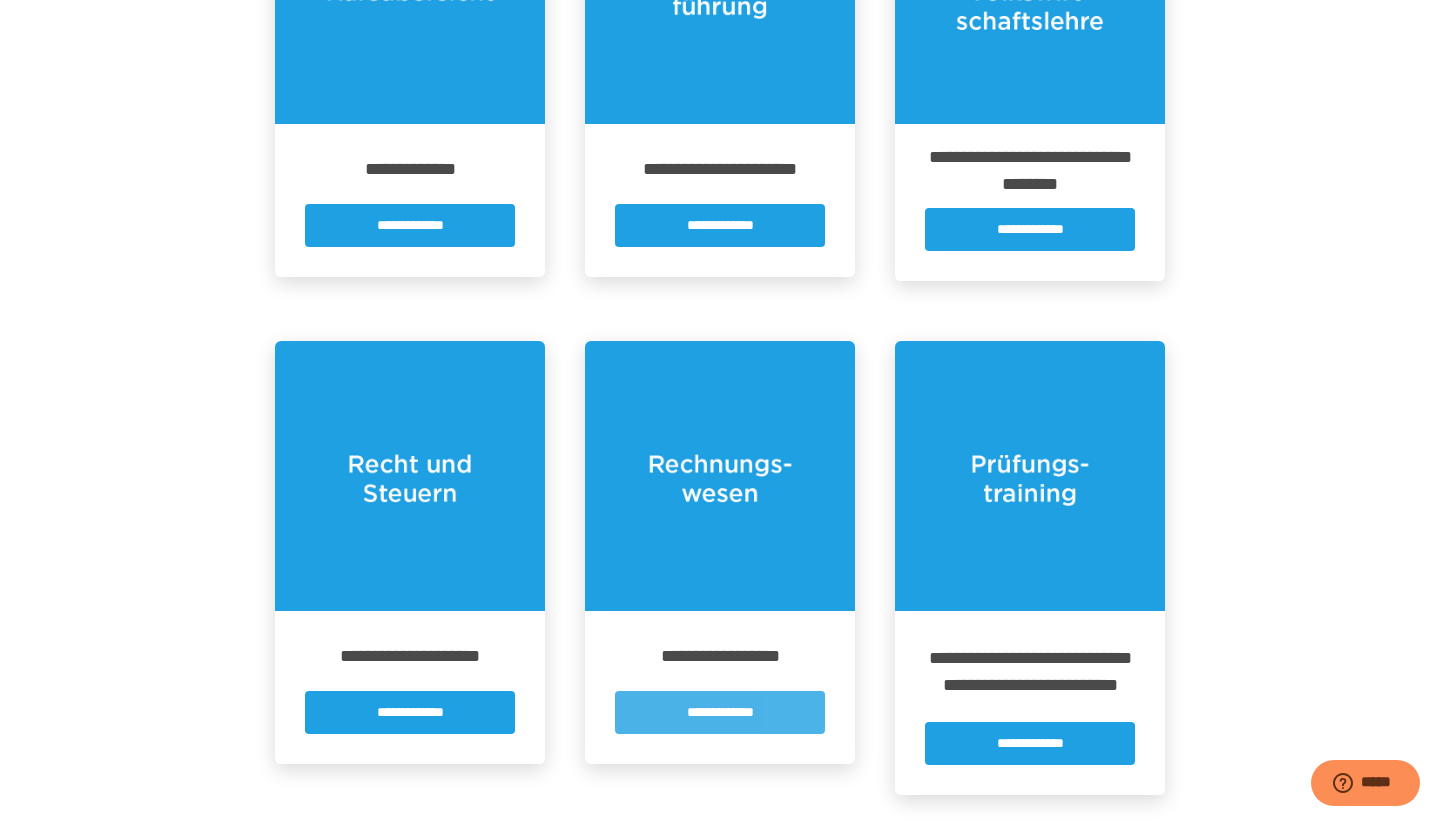 click on "**********" at bounding box center [720, 712] 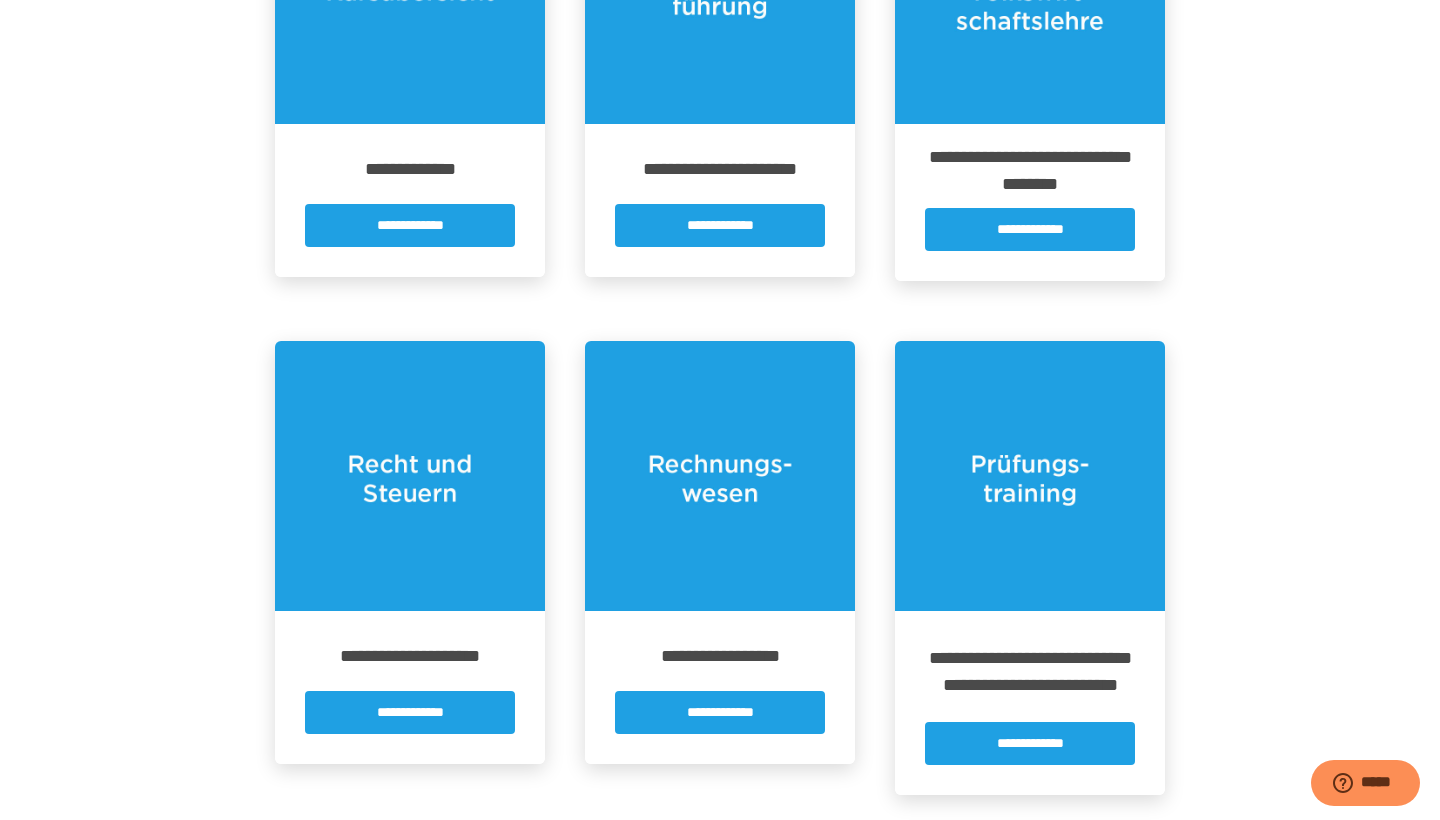 scroll, scrollTop: 0, scrollLeft: 0, axis: both 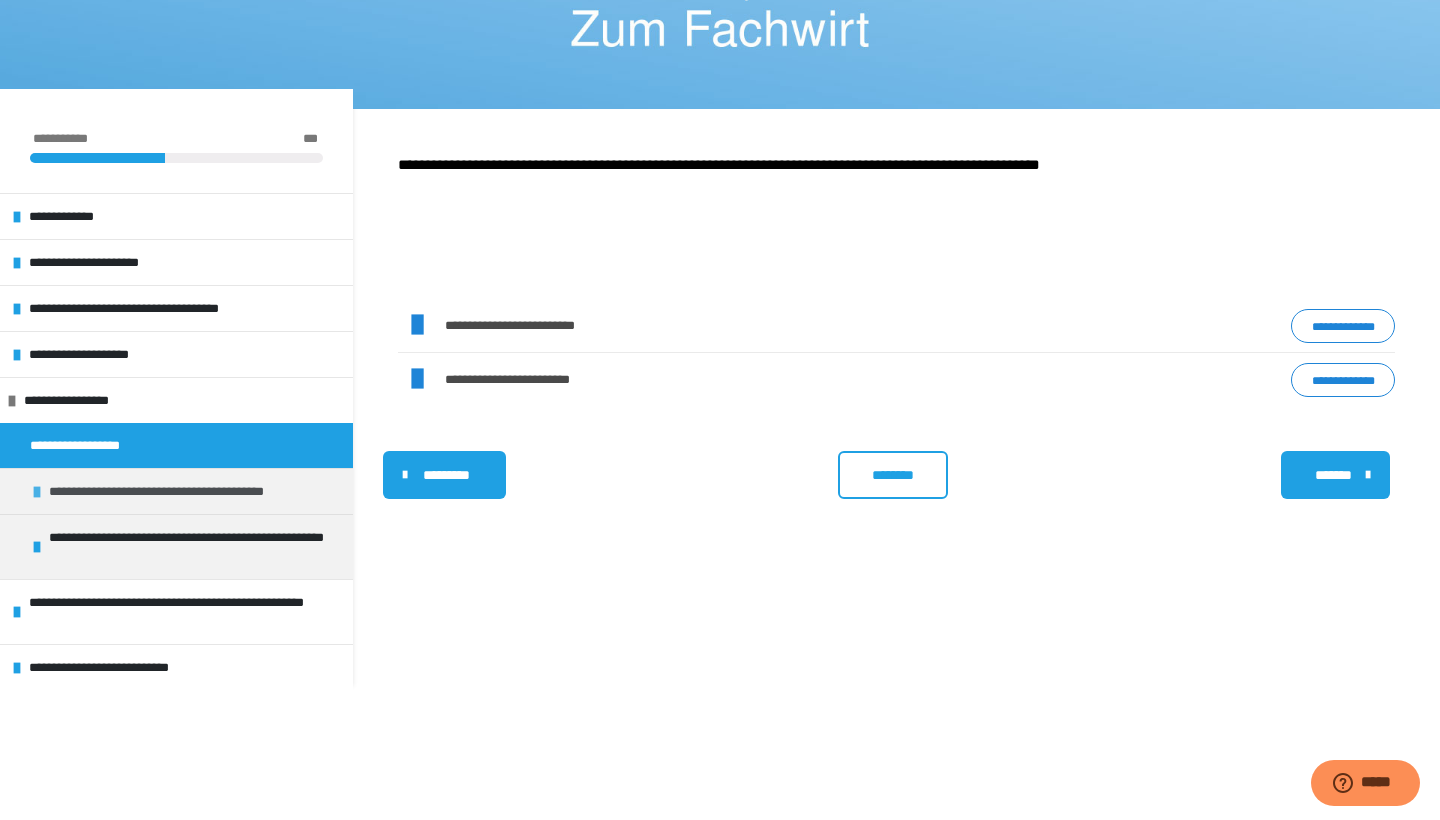 click on "**********" at bounding box center [195, 491] 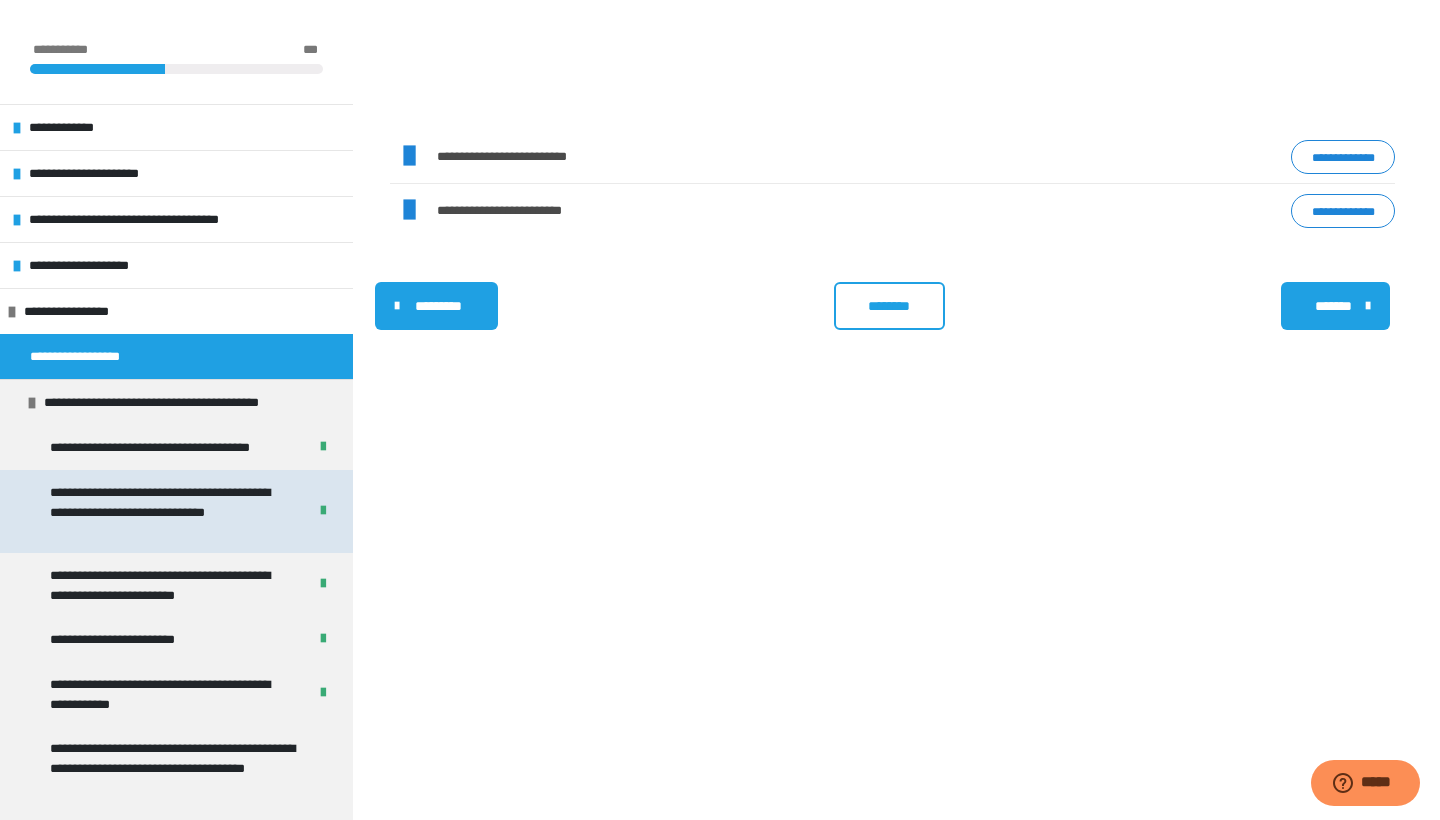 scroll, scrollTop: 340, scrollLeft: 0, axis: vertical 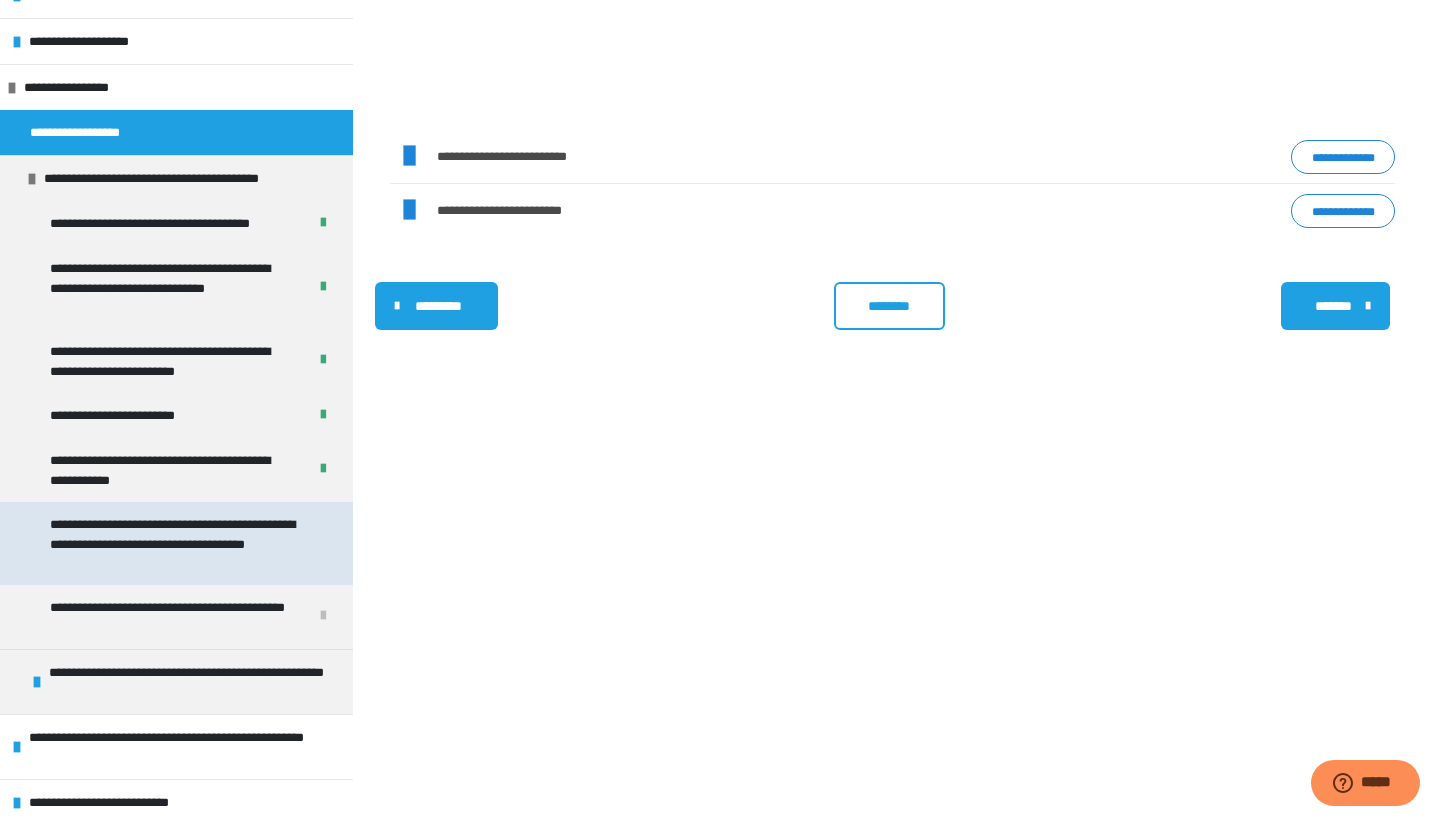 click on "**********" at bounding box center [178, 543] 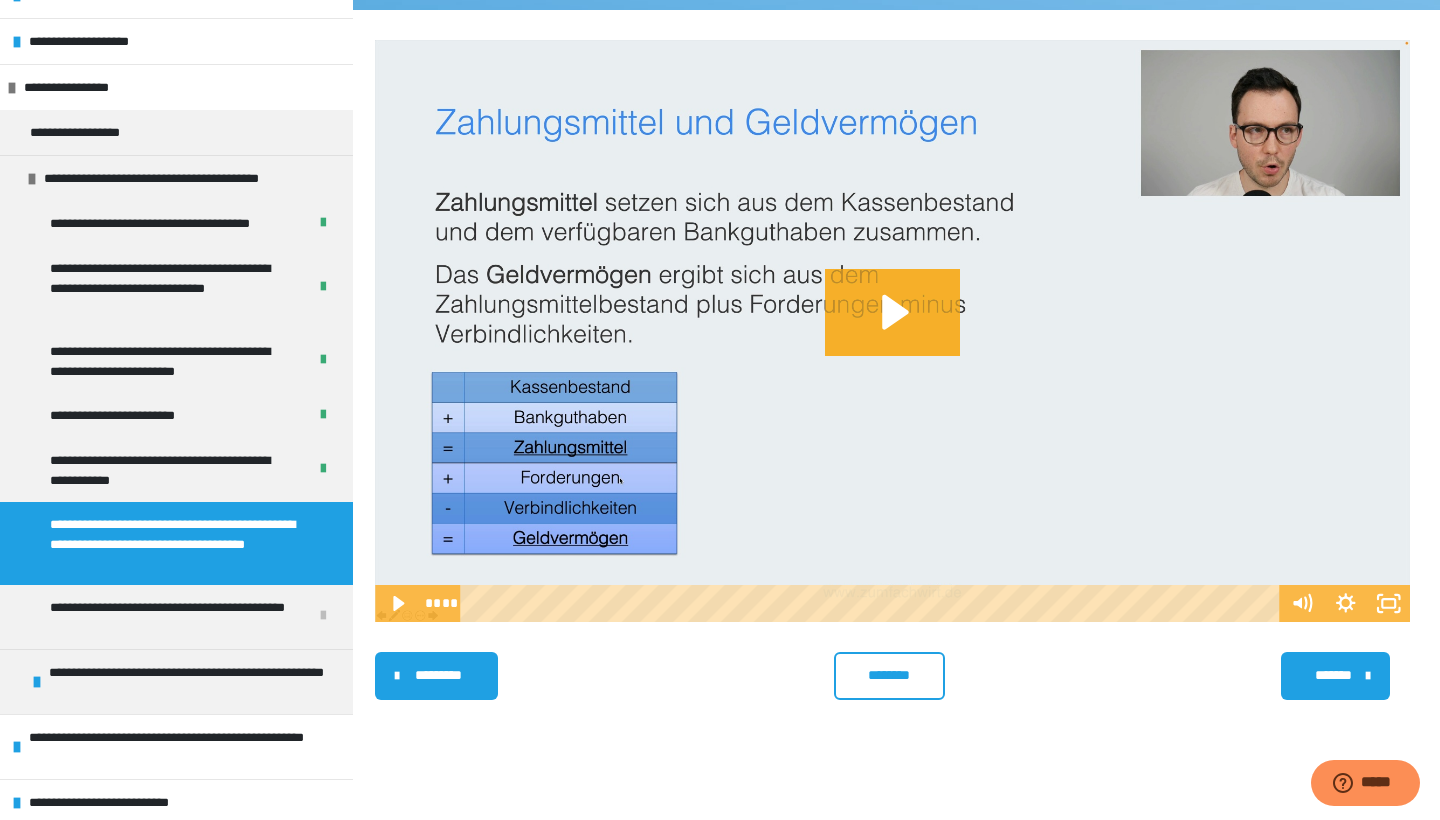 click at bounding box center [892, 331] 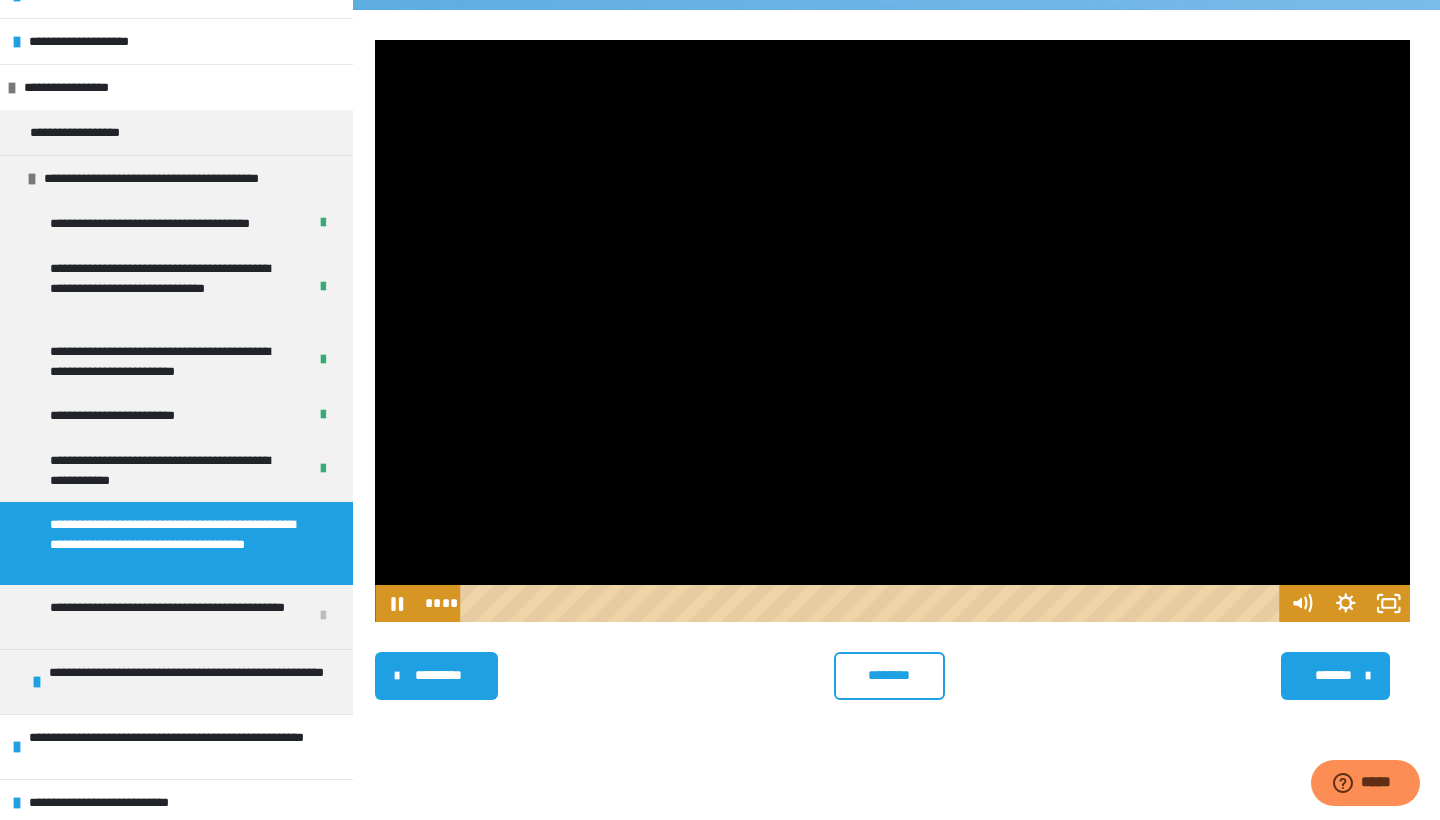 click at bounding box center [892, 331] 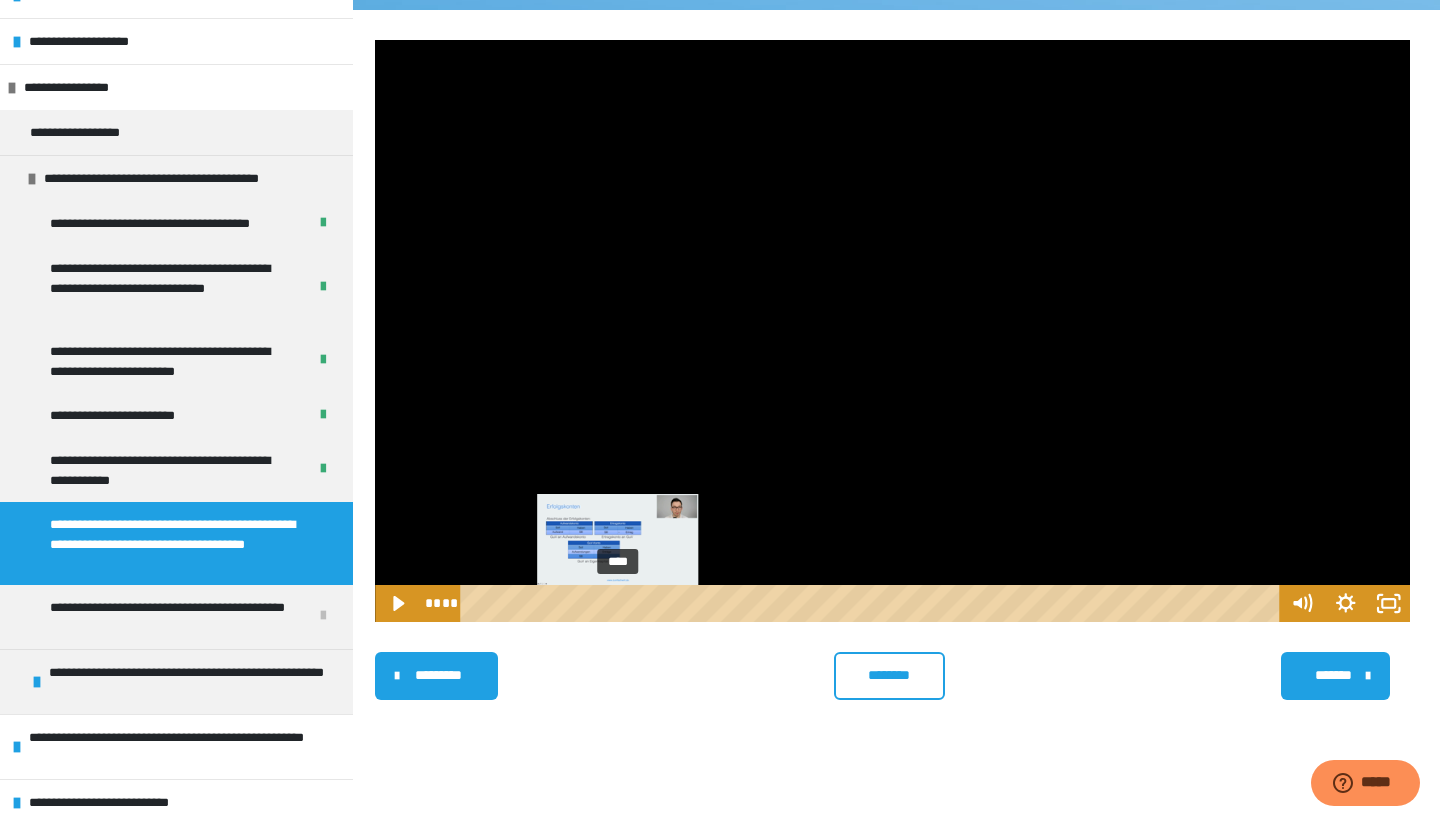 click on "****" at bounding box center (873, 603) 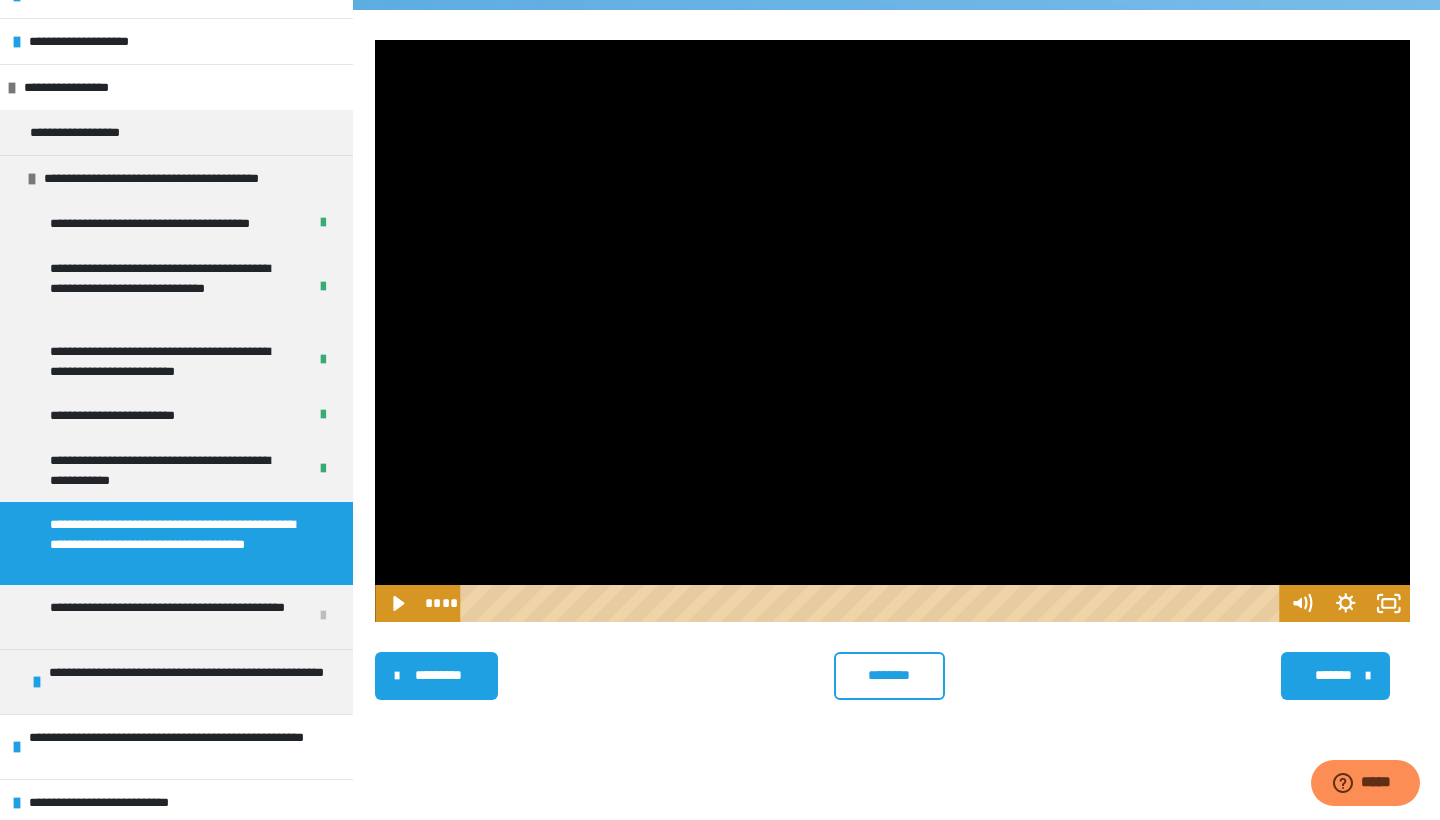 click at bounding box center [892, 331] 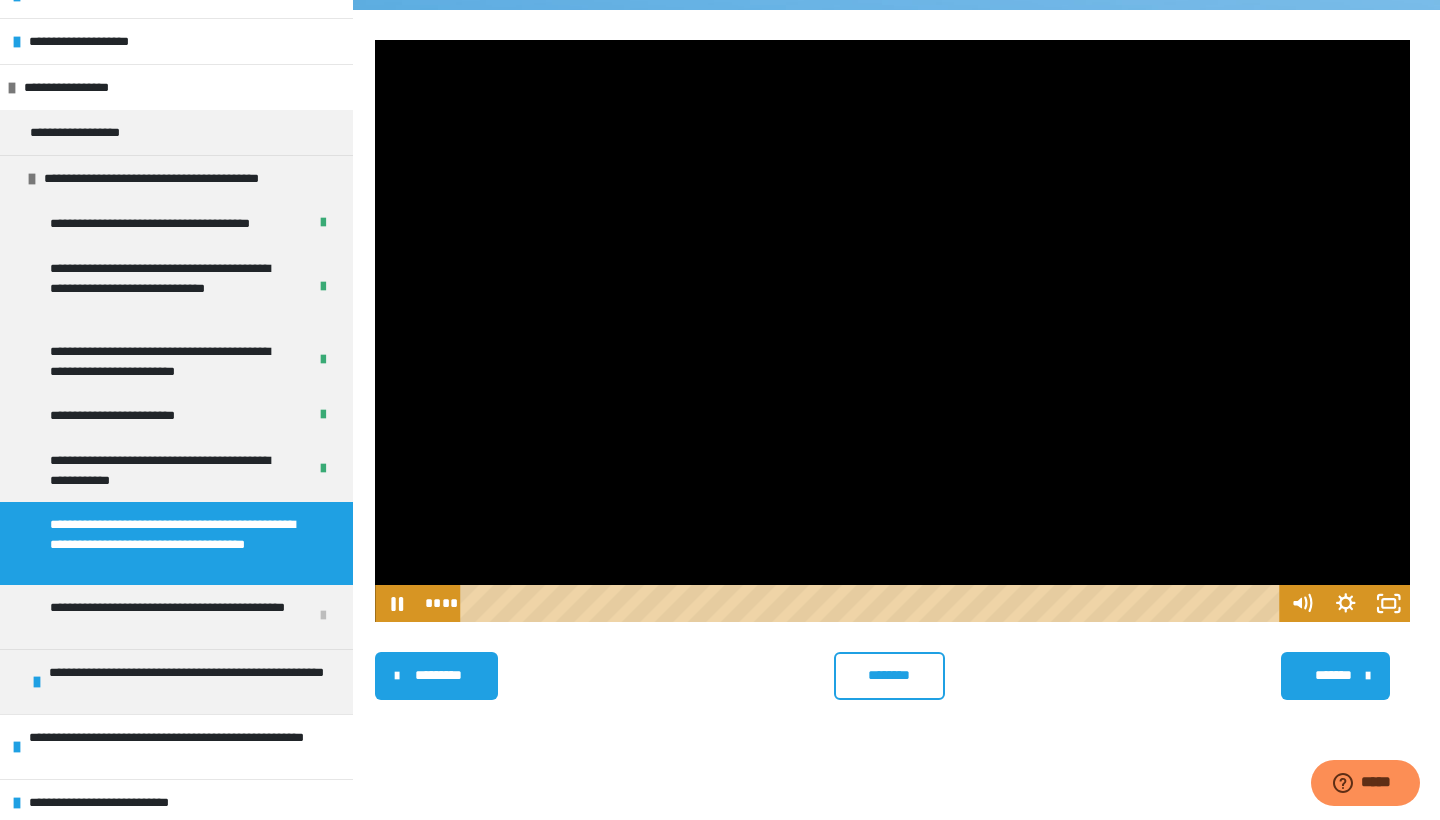 click at bounding box center (892, 331) 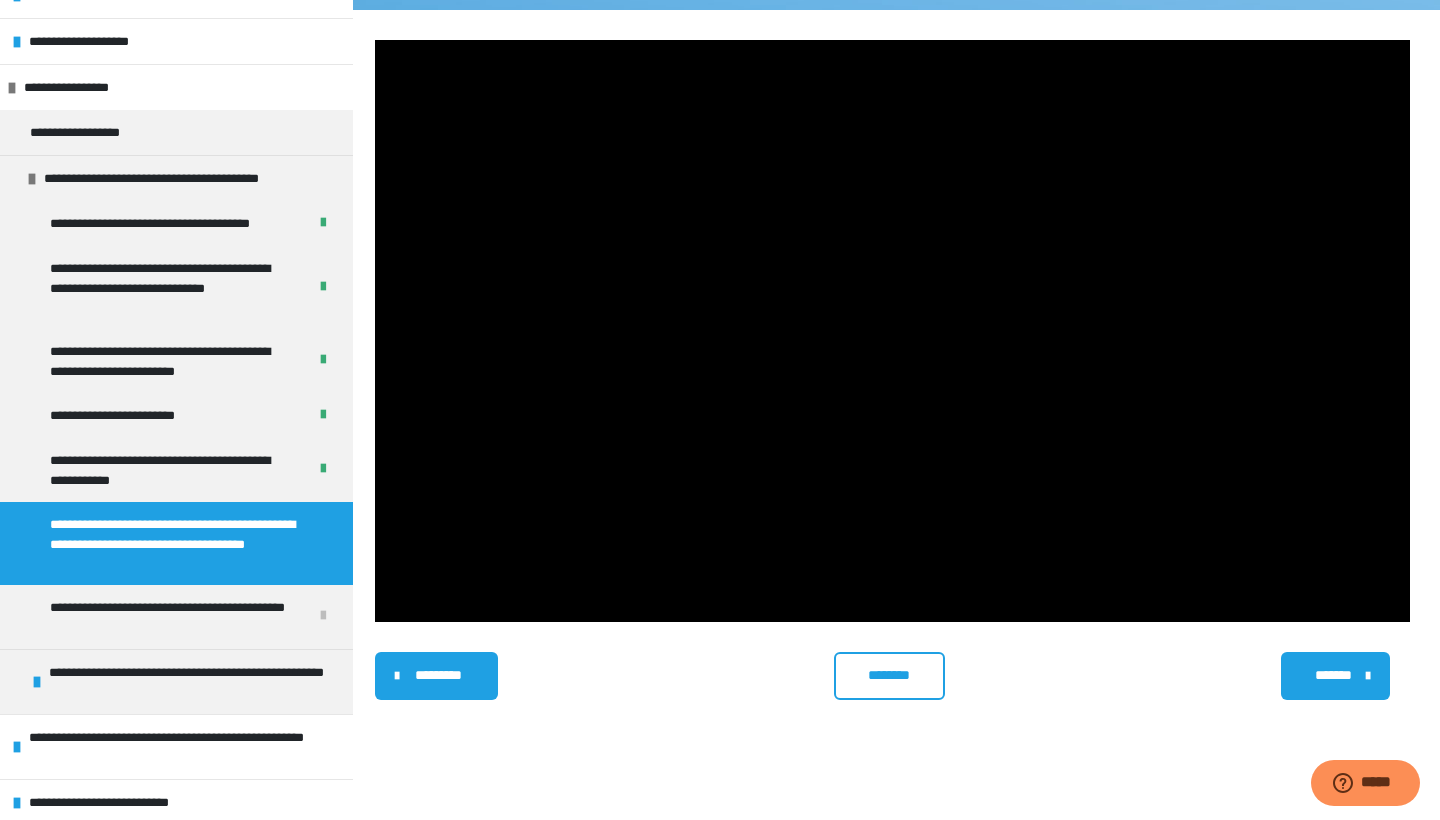 click at bounding box center (892, 331) 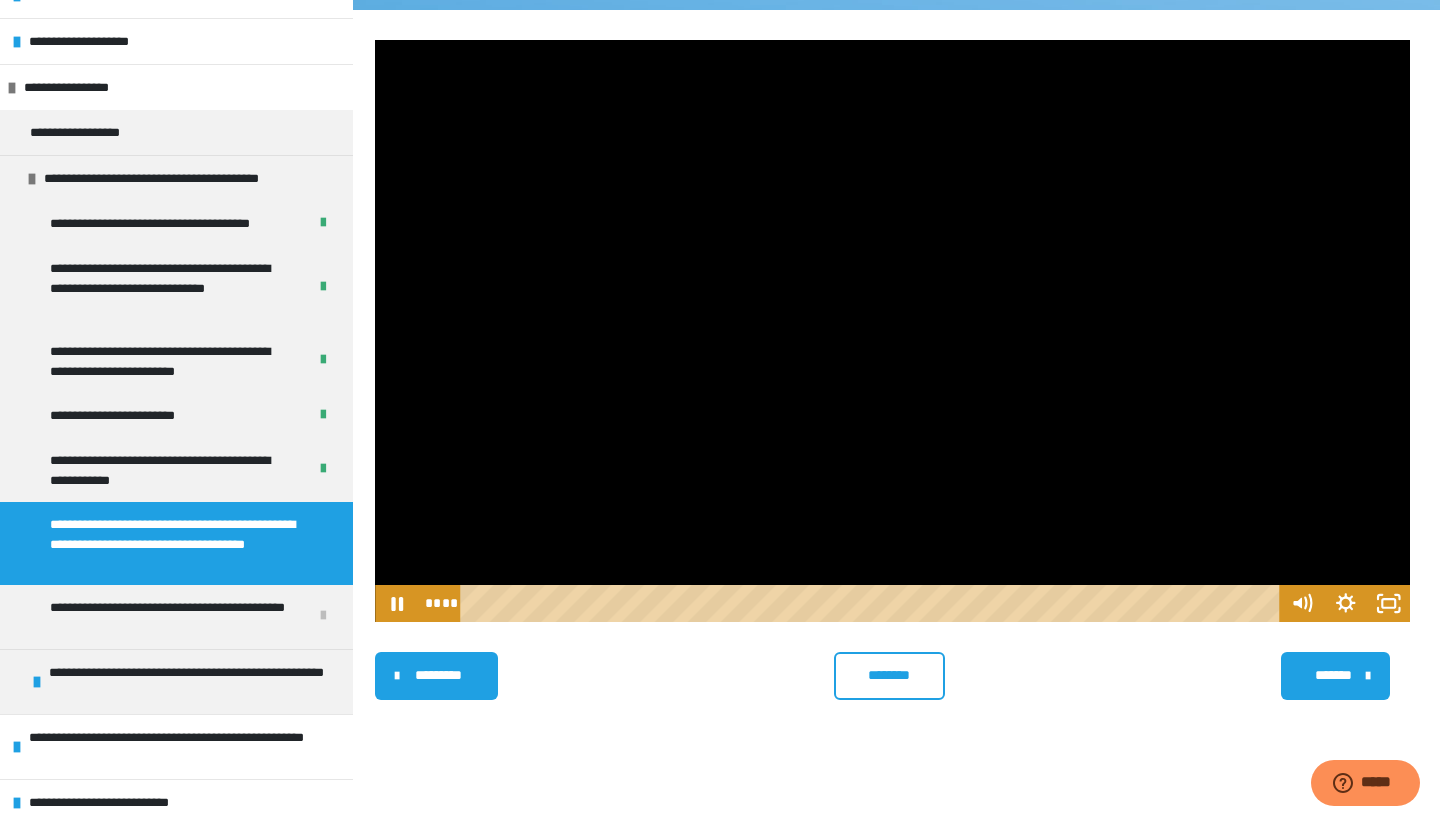 click at bounding box center (892, 331) 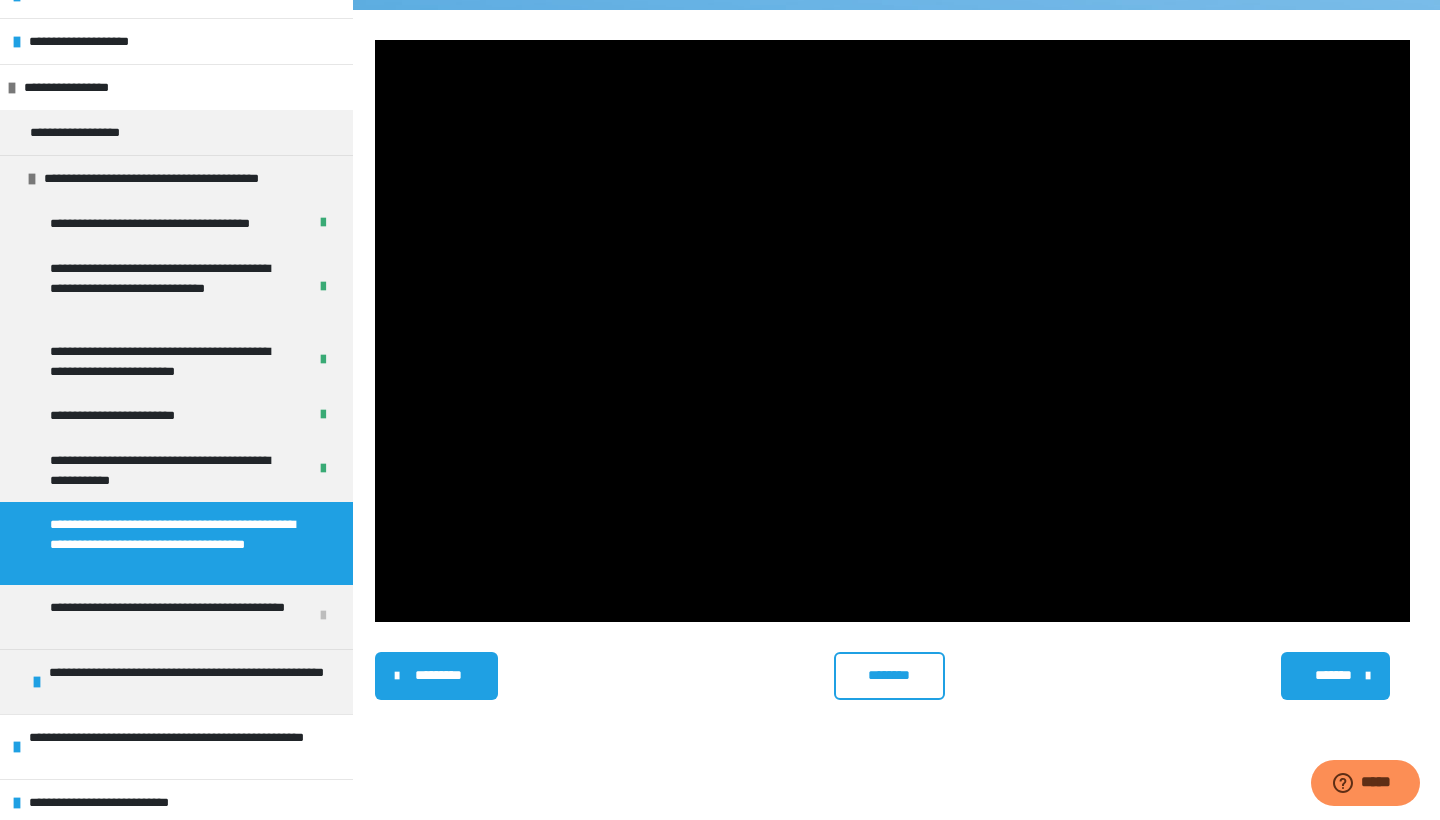 click at bounding box center (892, 331) 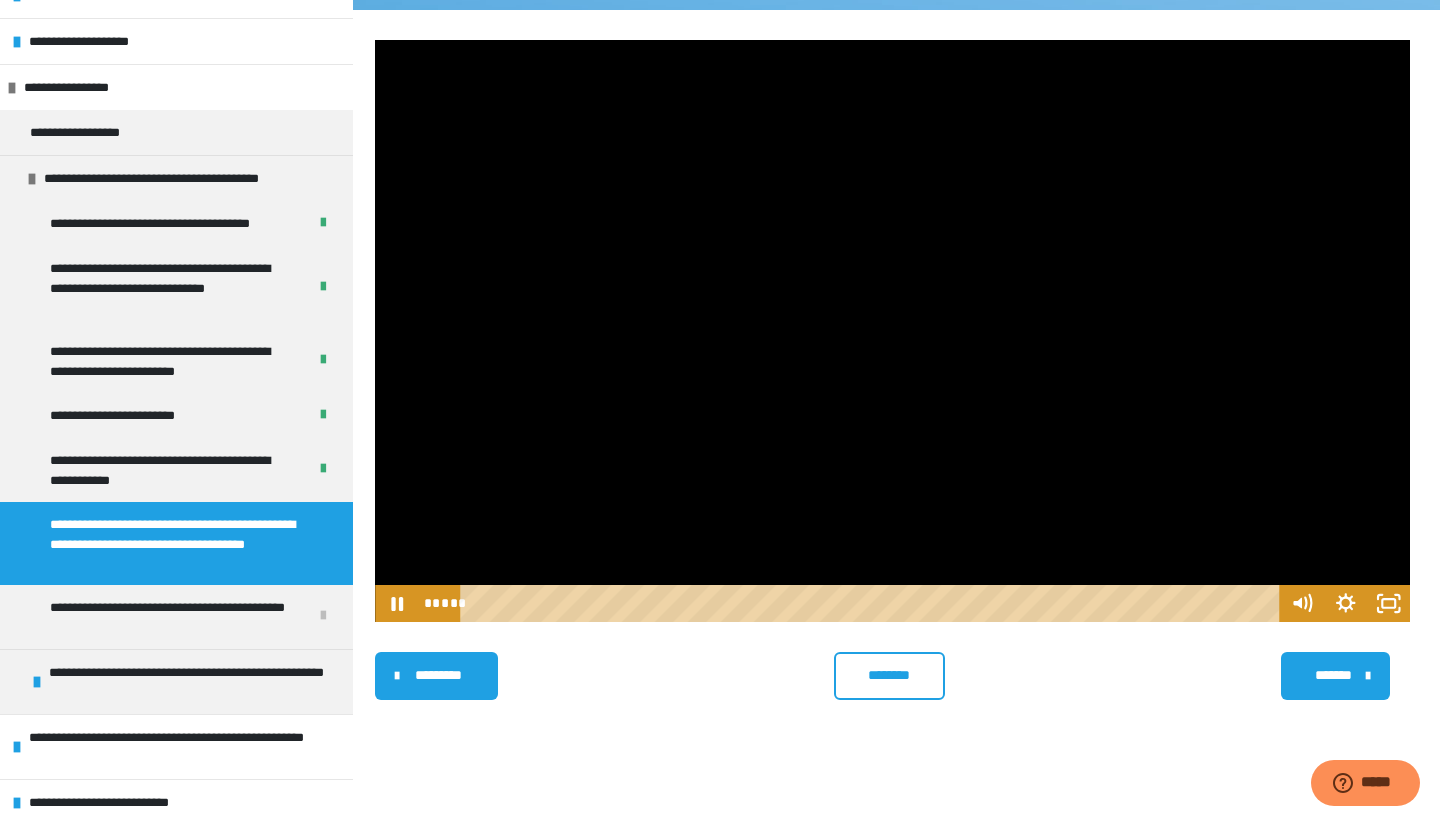 click at bounding box center (892, 331) 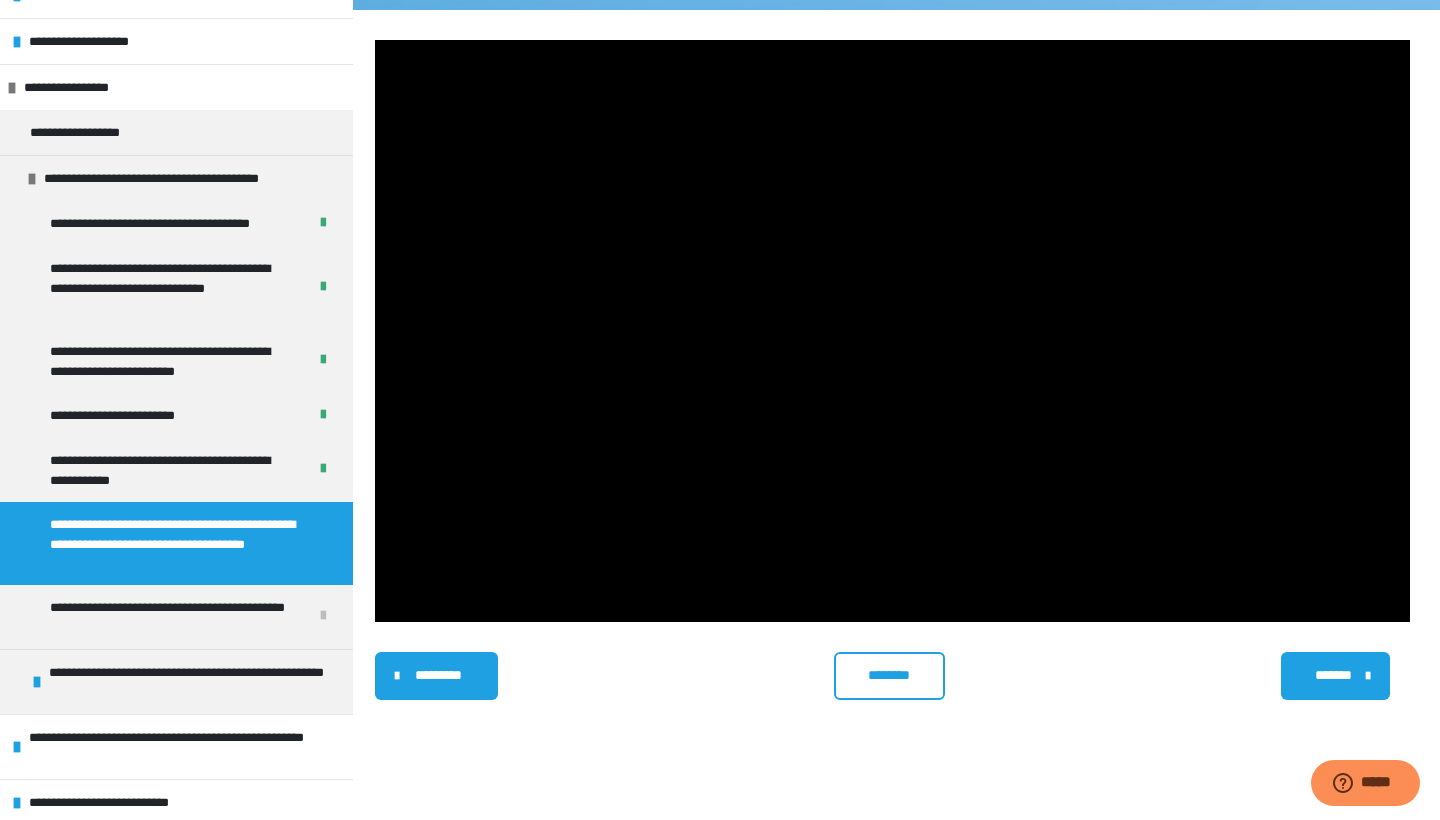 click at bounding box center (892, 331) 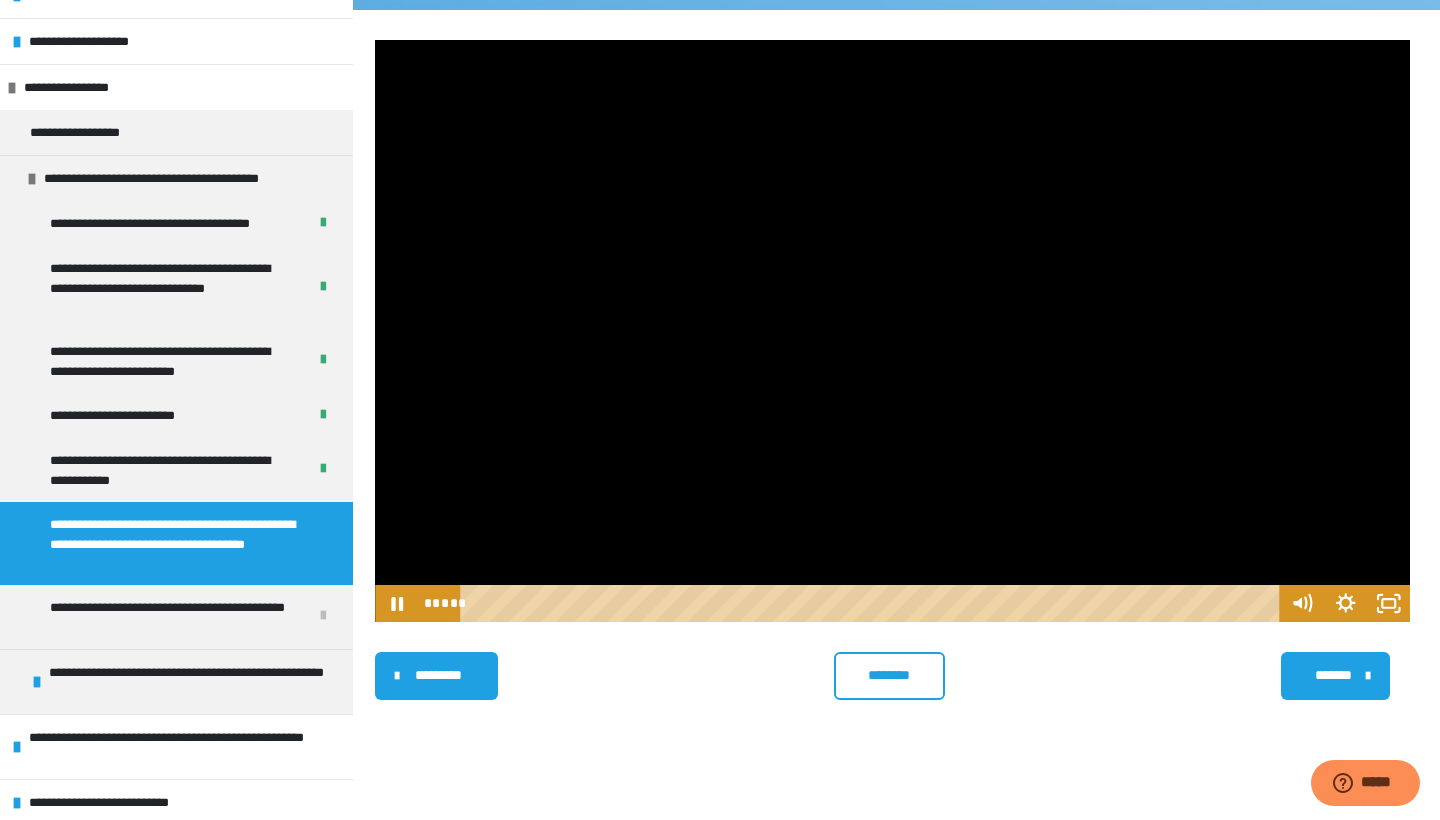 click at bounding box center [892, 331] 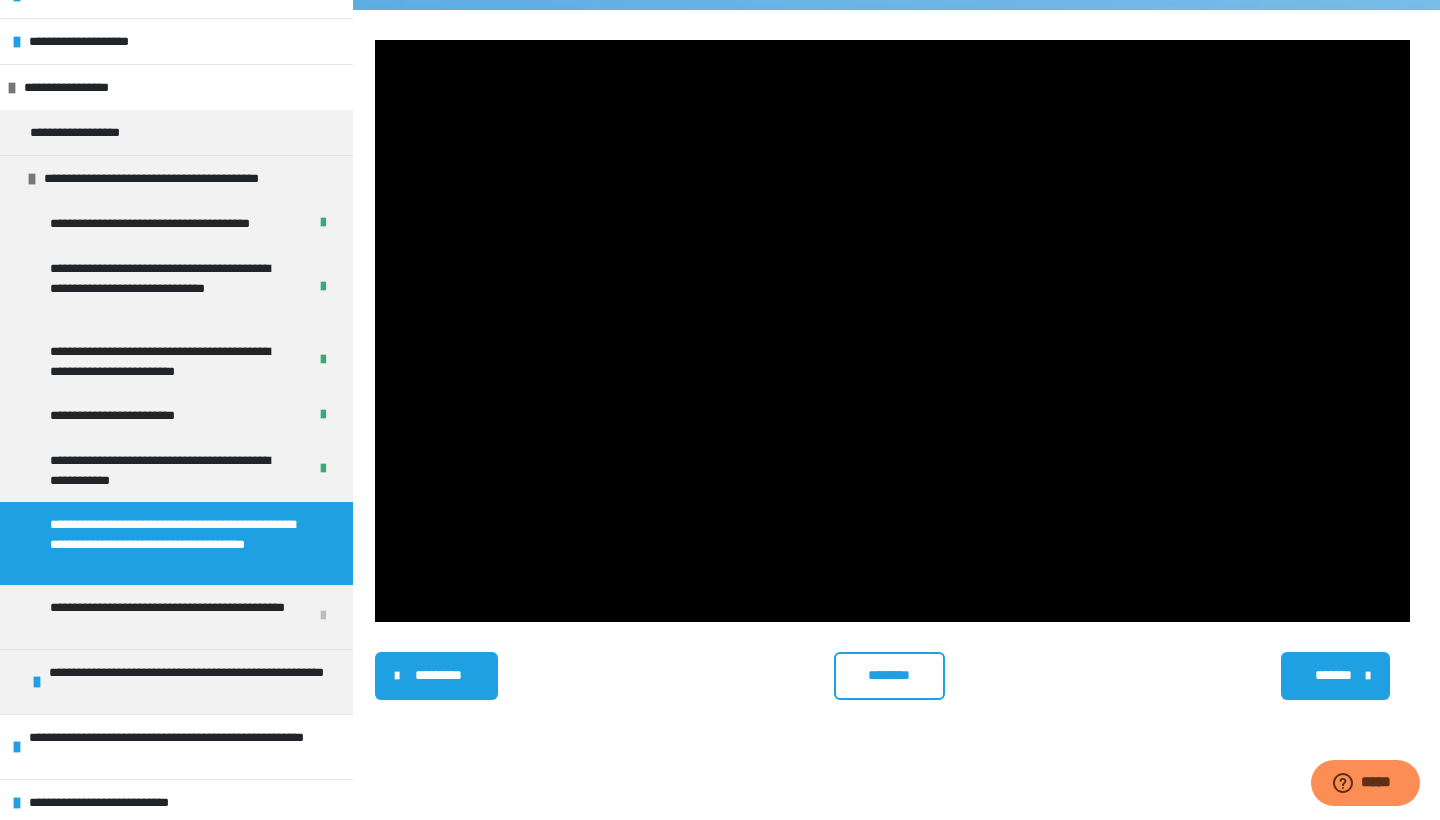 click at bounding box center [892, 331] 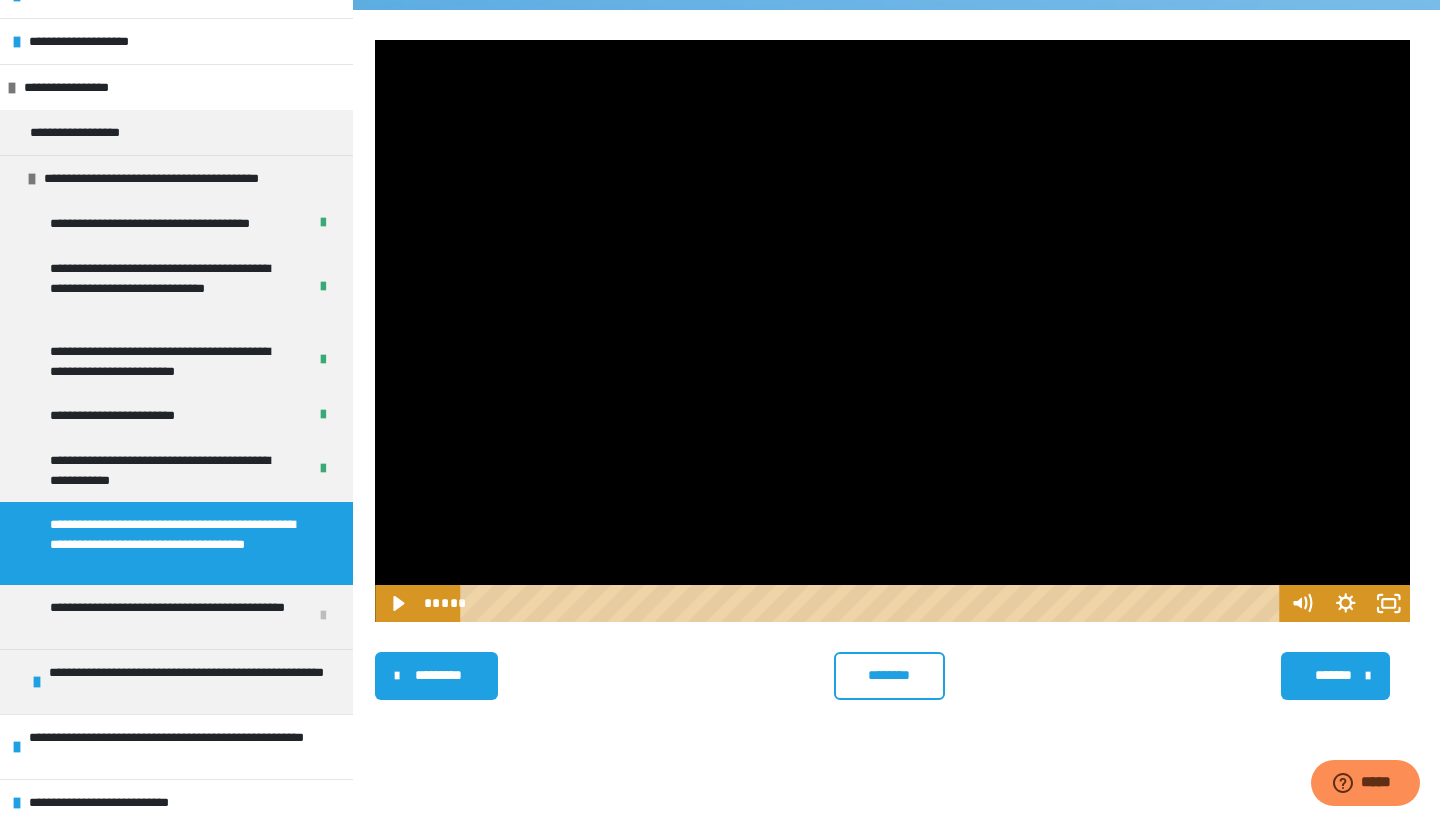 click at bounding box center [892, 331] 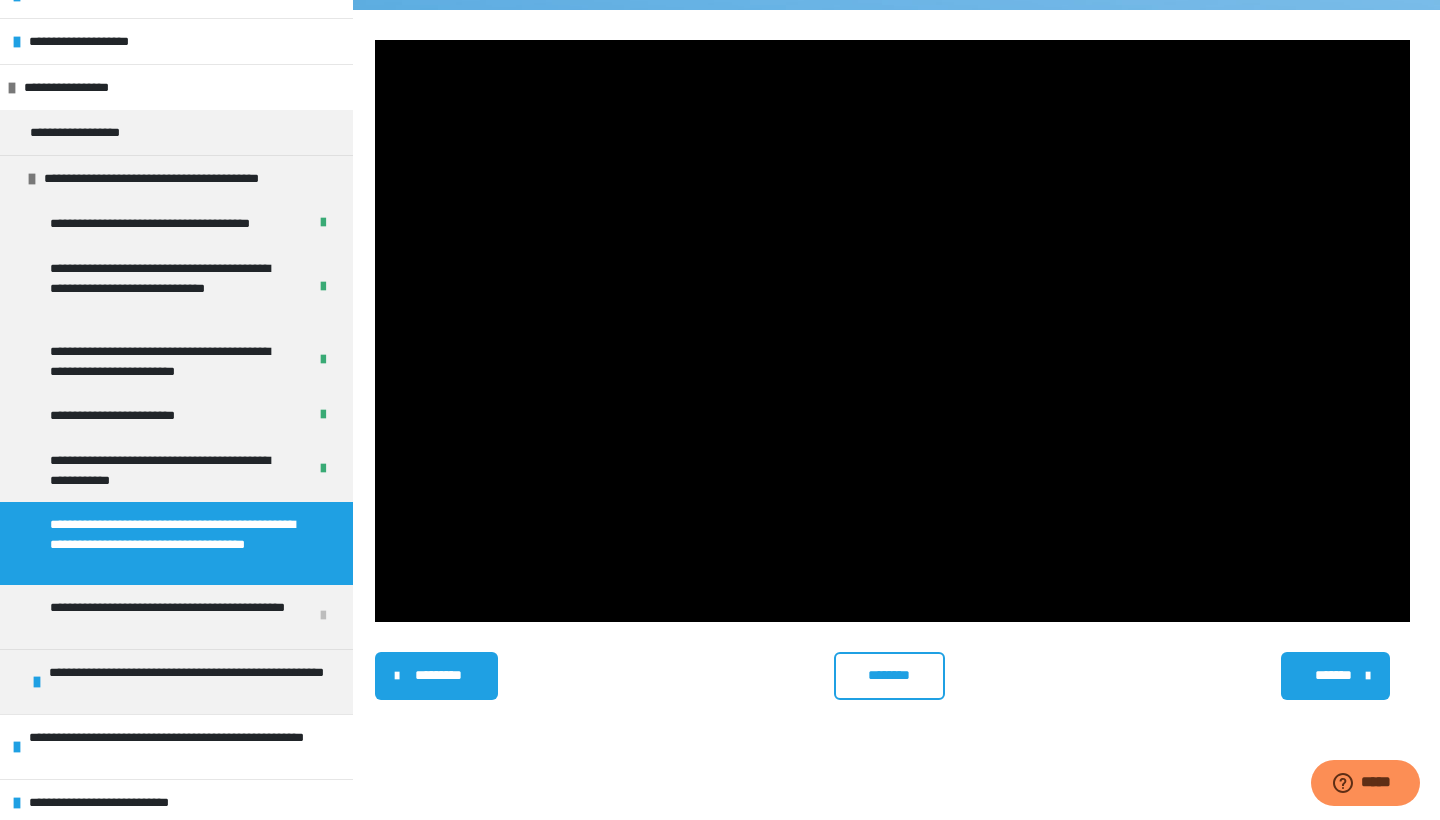 click at bounding box center [892, 331] 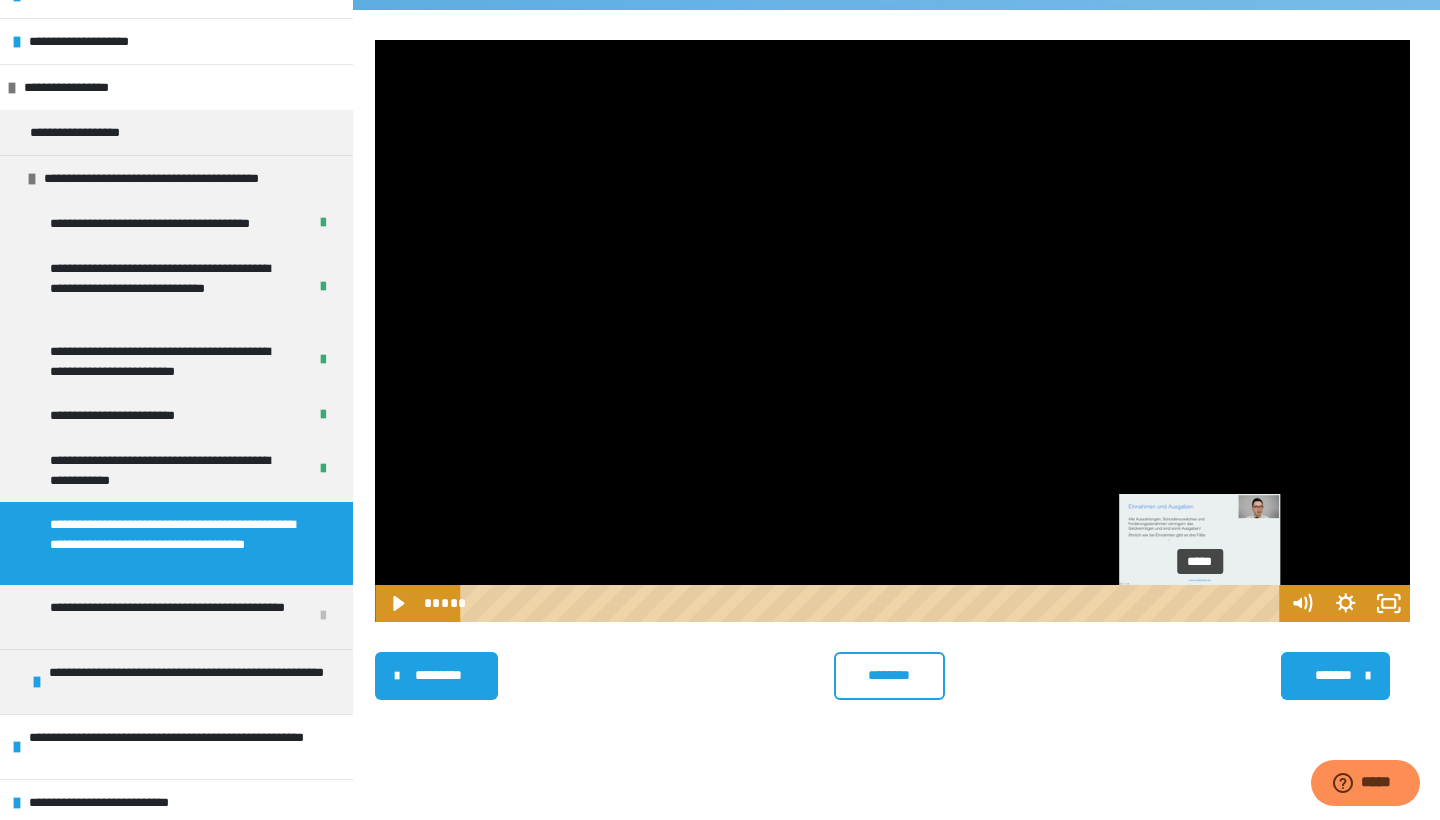 click on "*****" at bounding box center [873, 603] 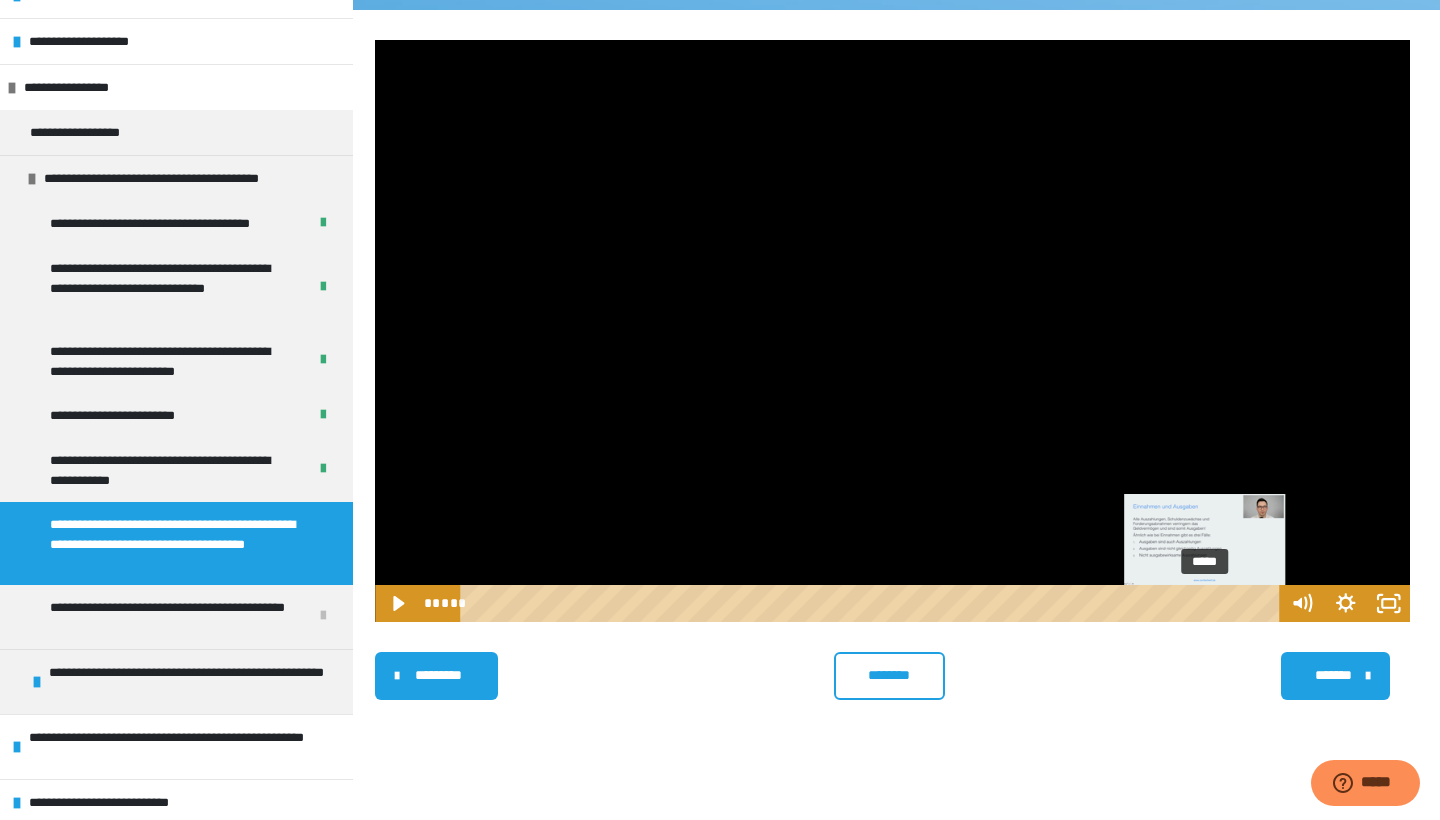 click on "*****" at bounding box center [873, 603] 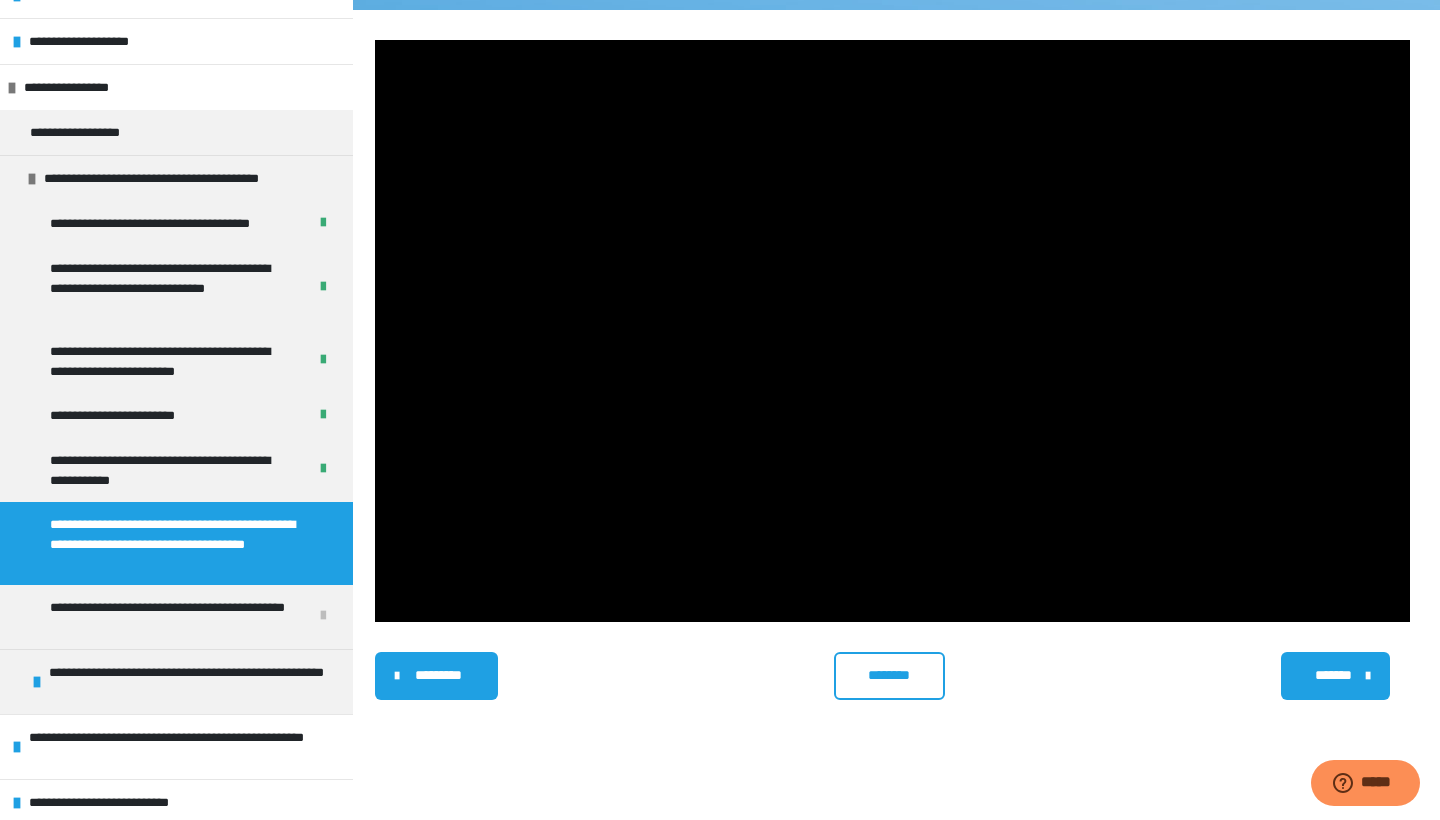 click on "**********" at bounding box center [720, 450] 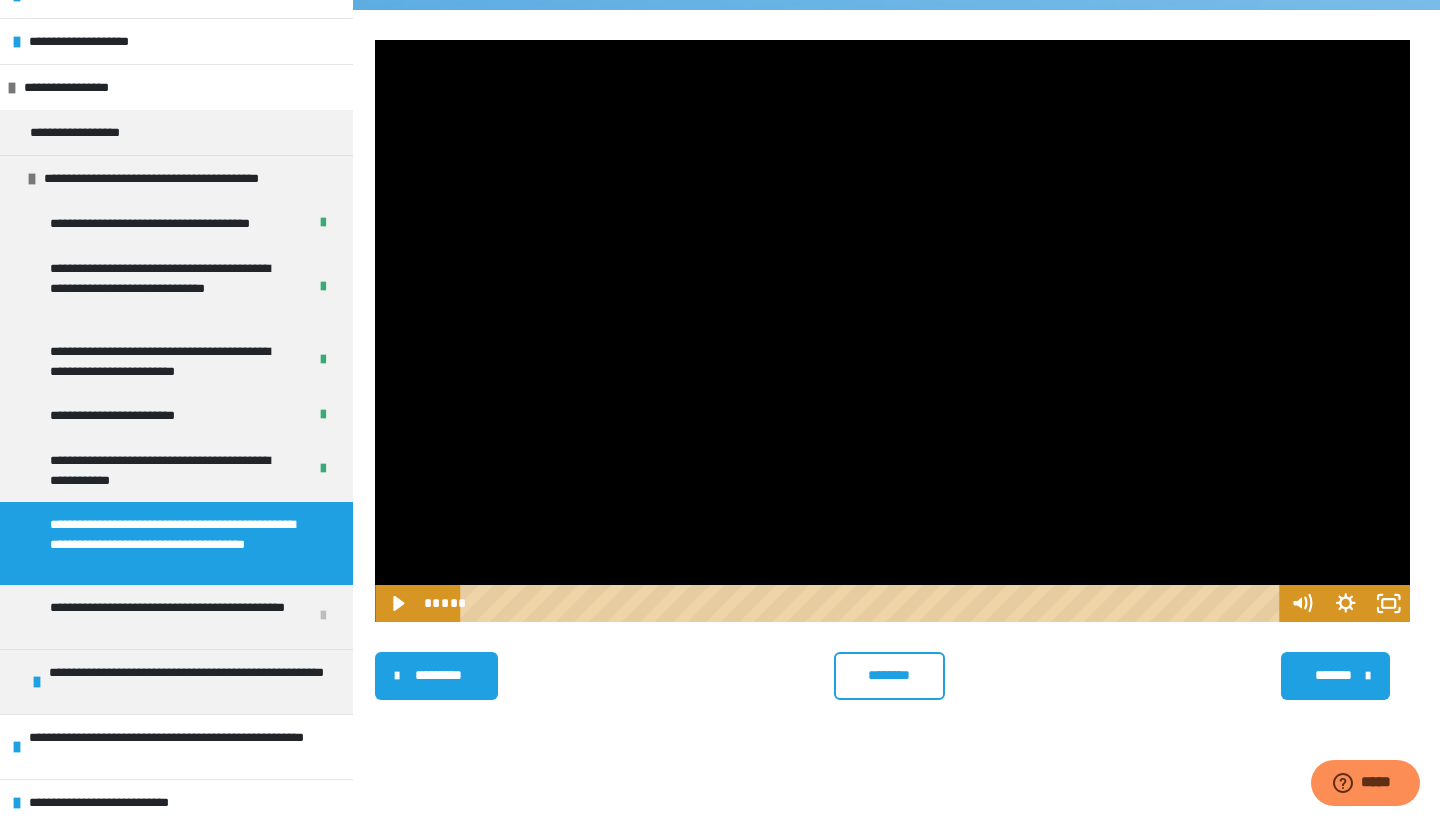 click at bounding box center (892, 331) 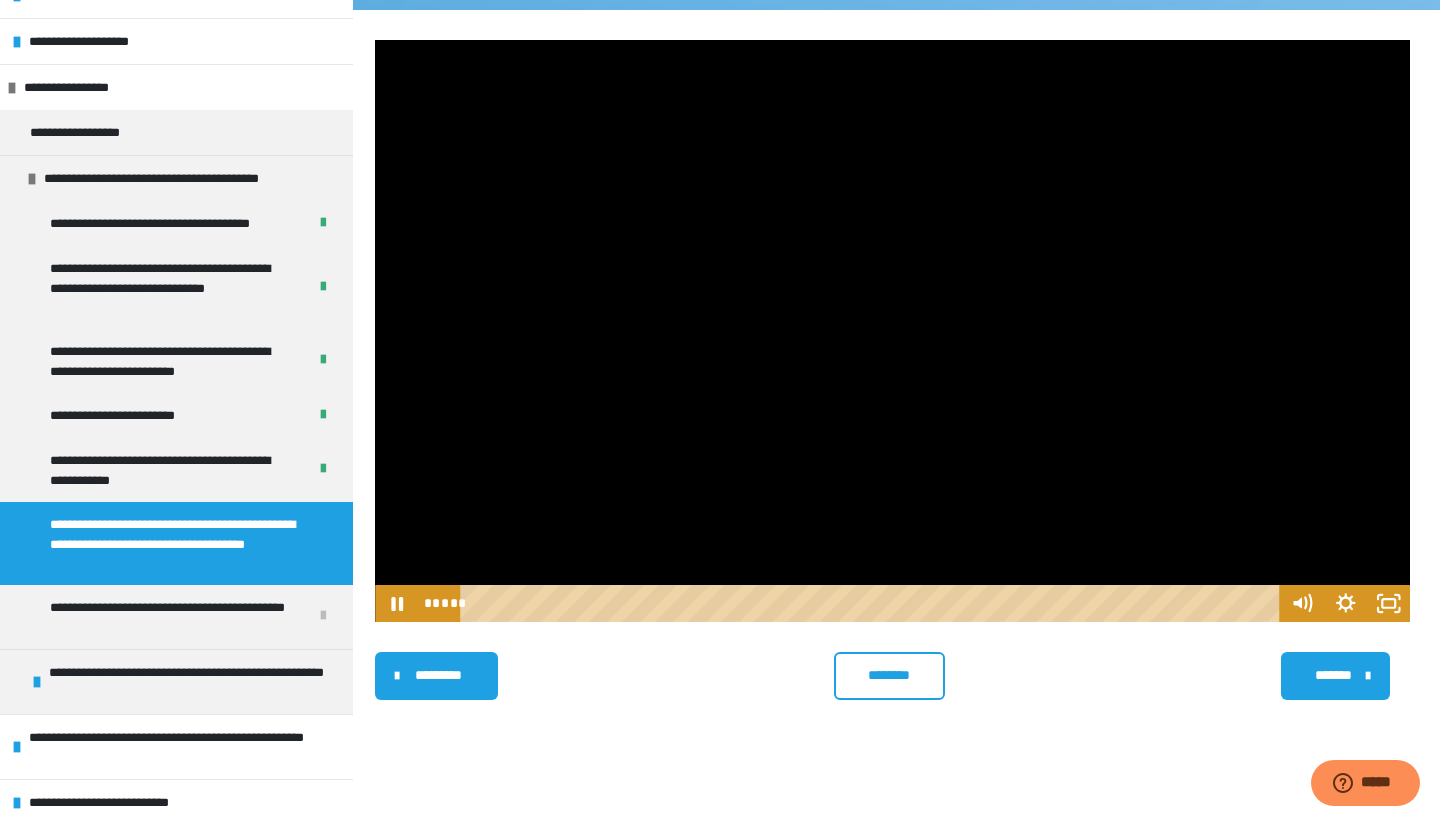 click at bounding box center [892, 331] 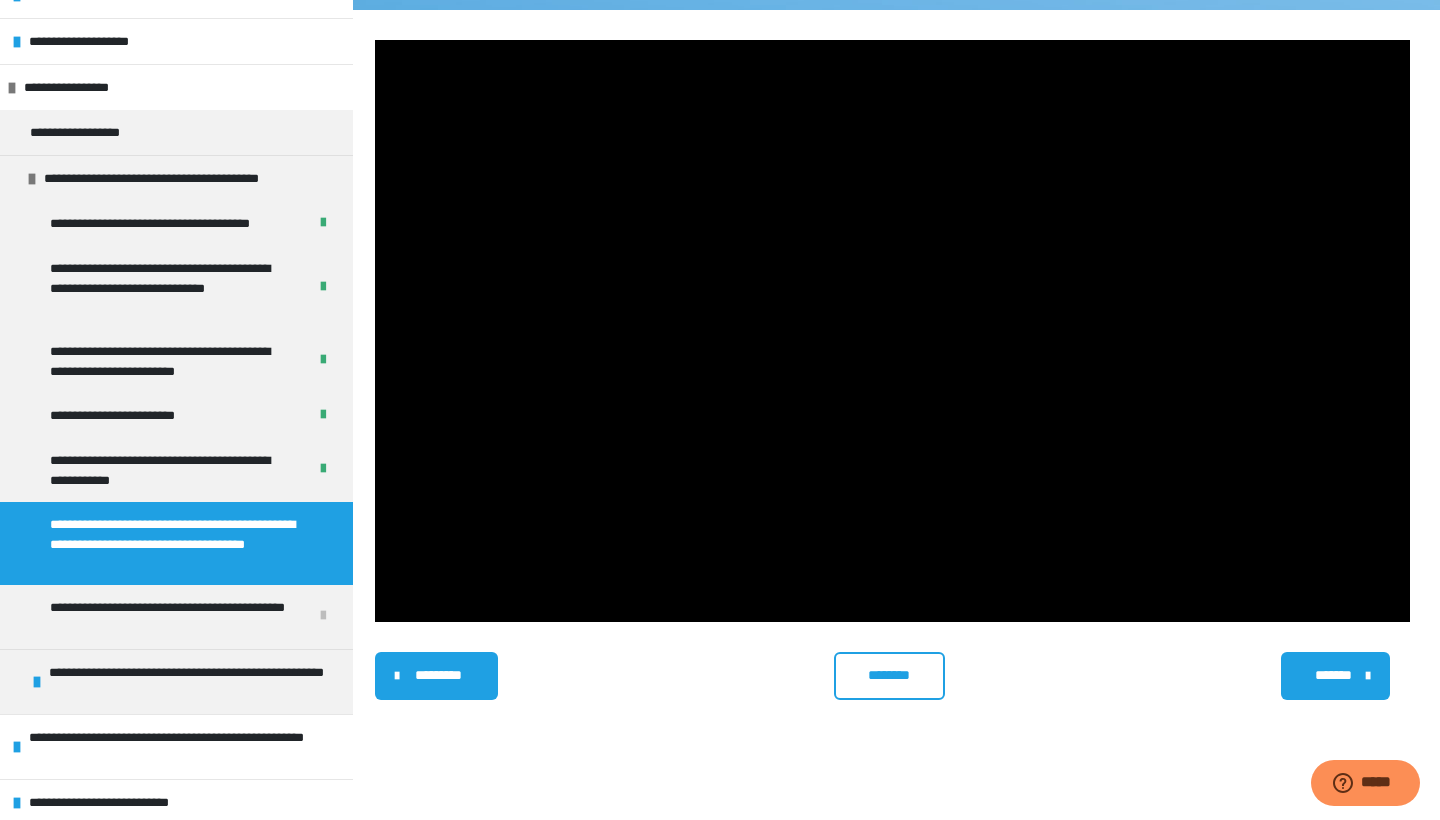 click at bounding box center (892, 331) 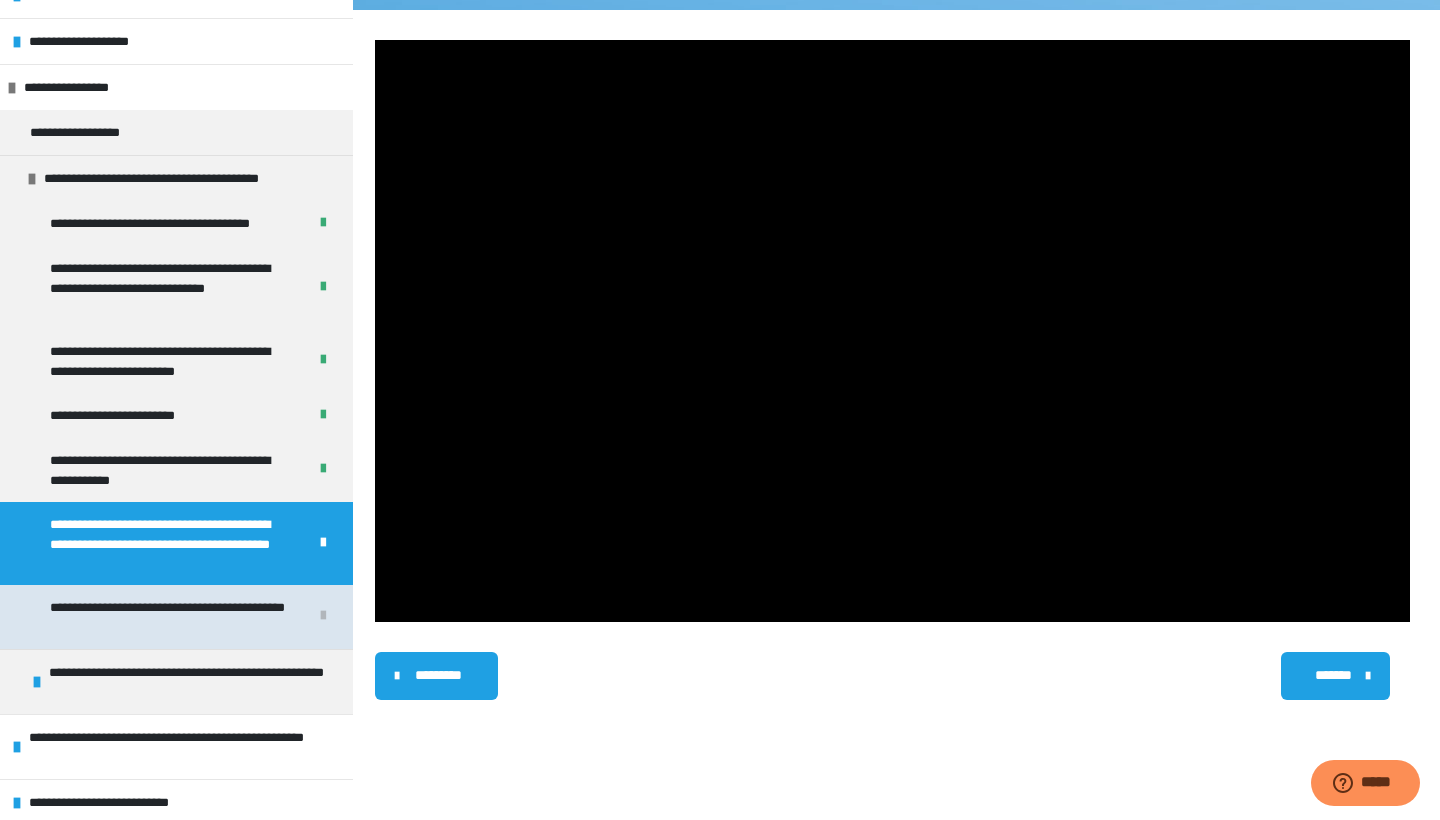 click on "**********" at bounding box center (171, 617) 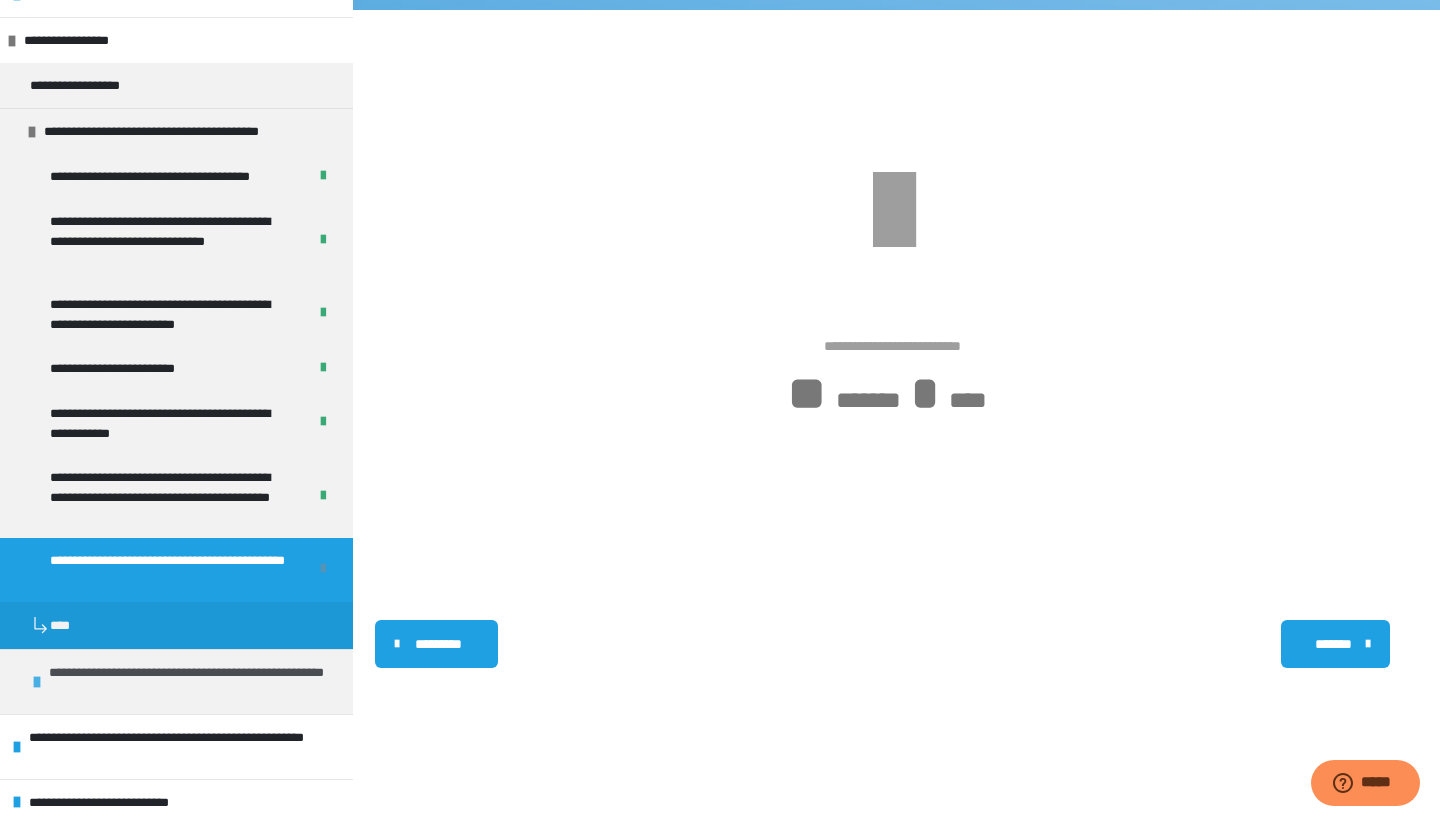 scroll, scrollTop: 271, scrollLeft: 0, axis: vertical 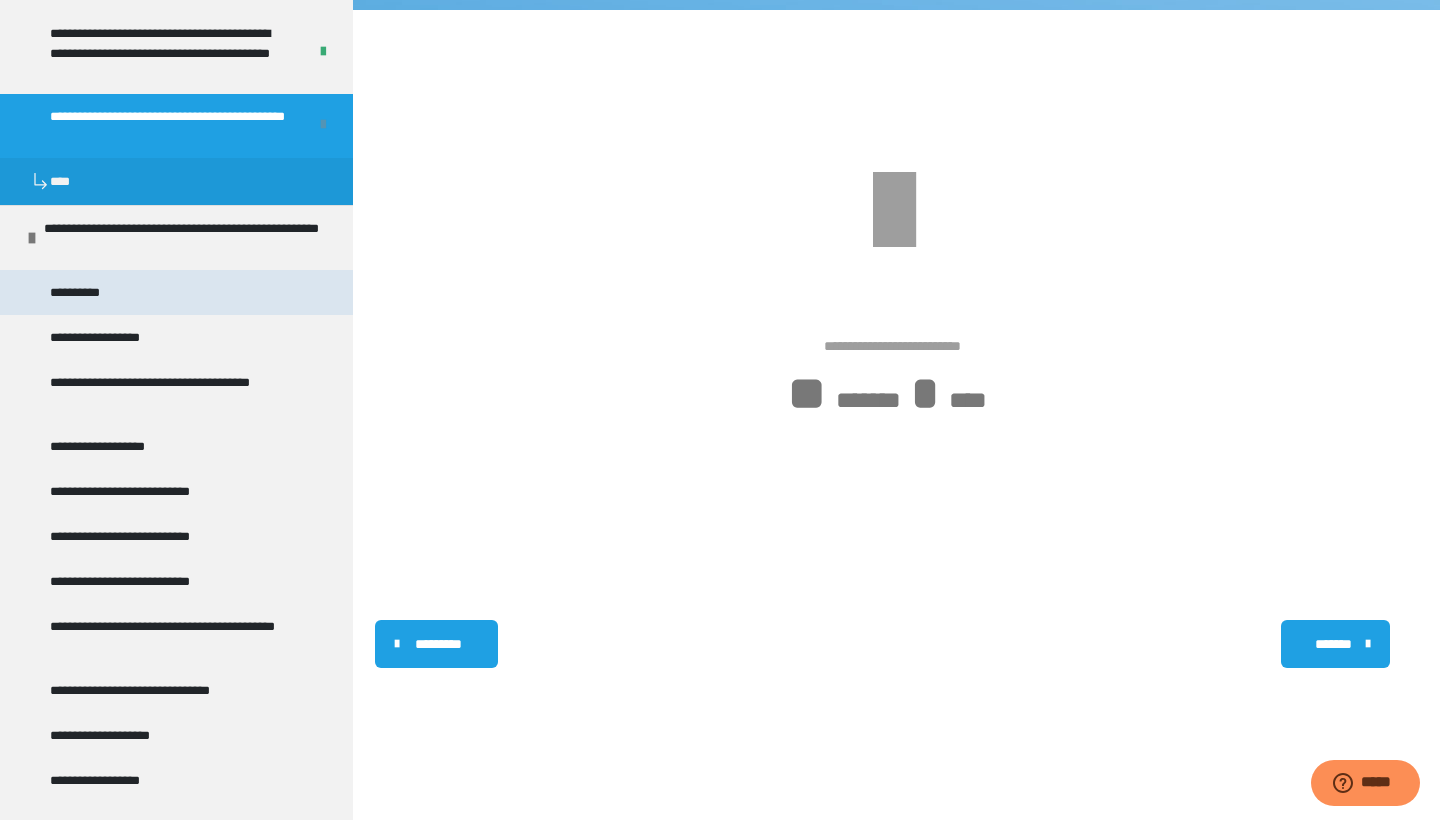 click on "**********" at bounding box center (176, 292) 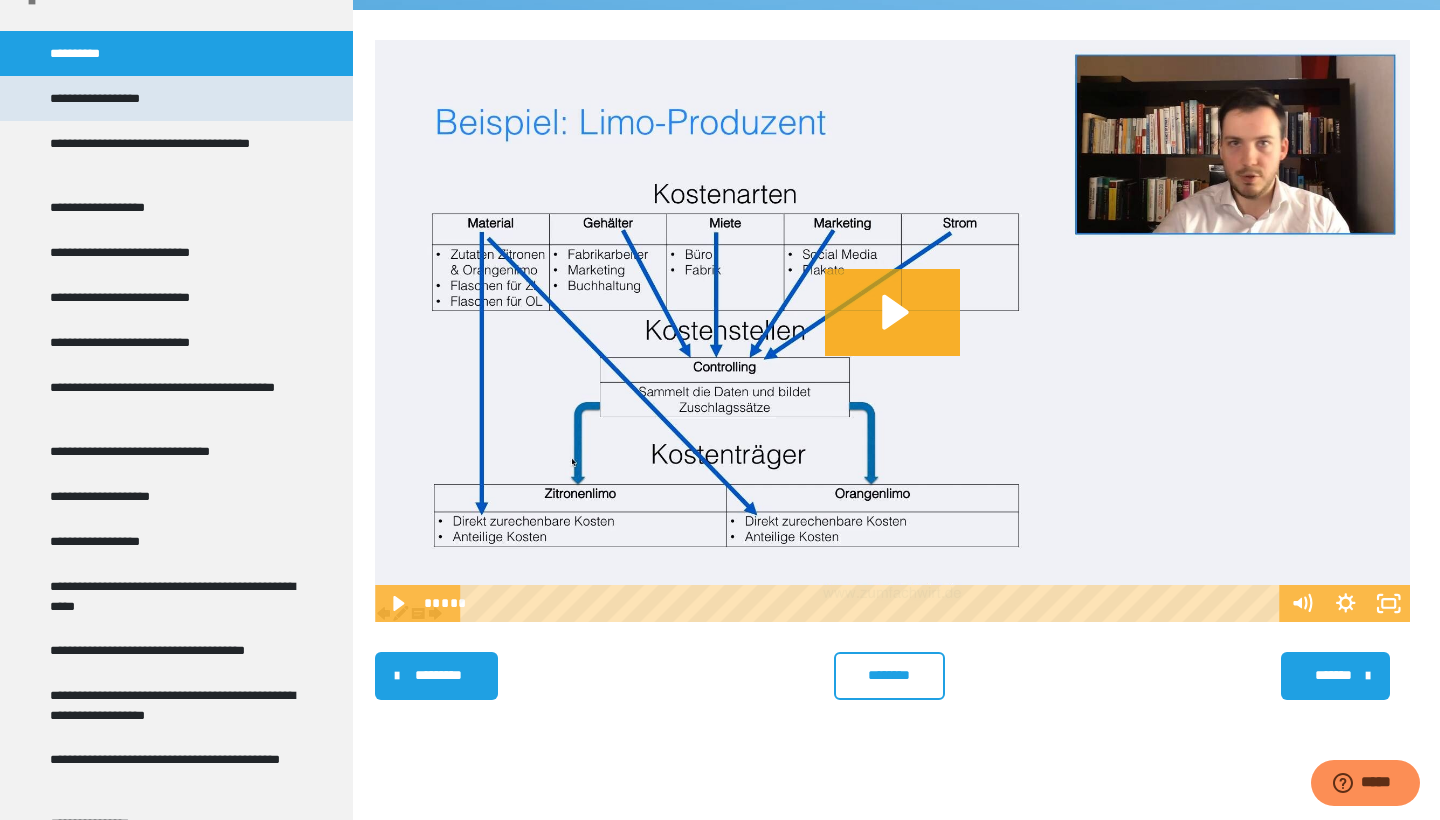 scroll, scrollTop: 883, scrollLeft: 0, axis: vertical 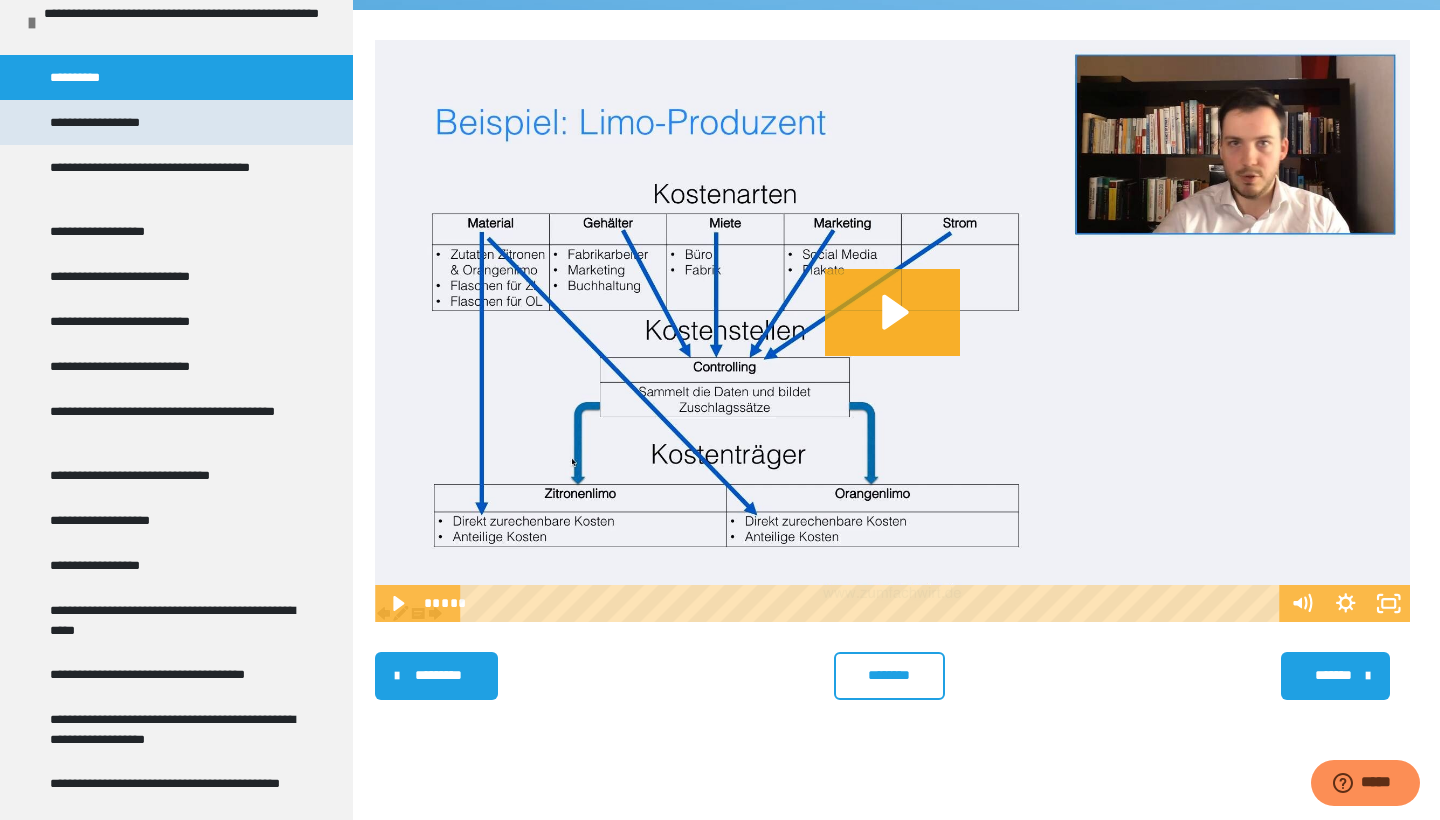 click on "**********" at bounding box center [176, 122] 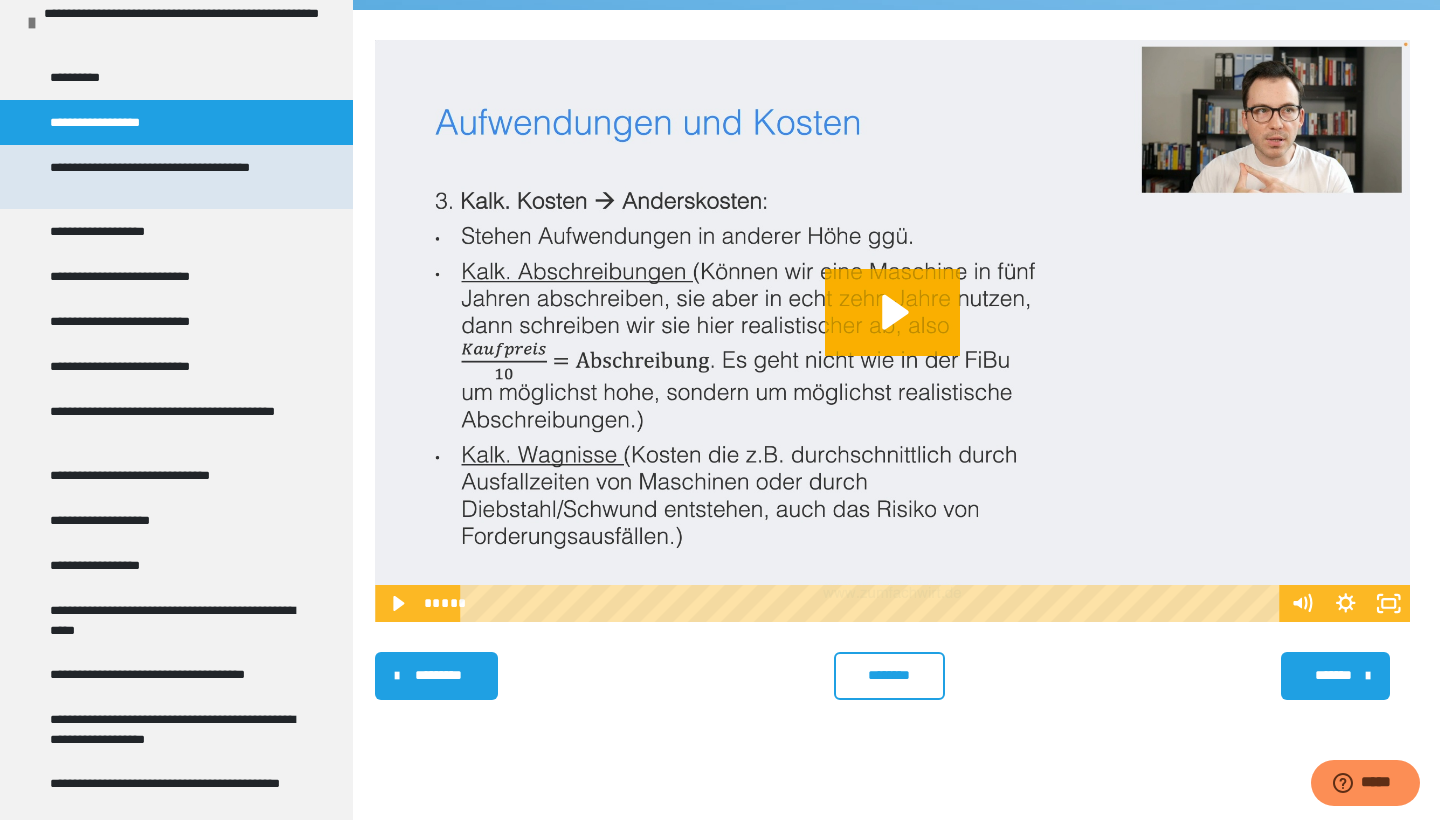 click on "**********" at bounding box center [178, 177] 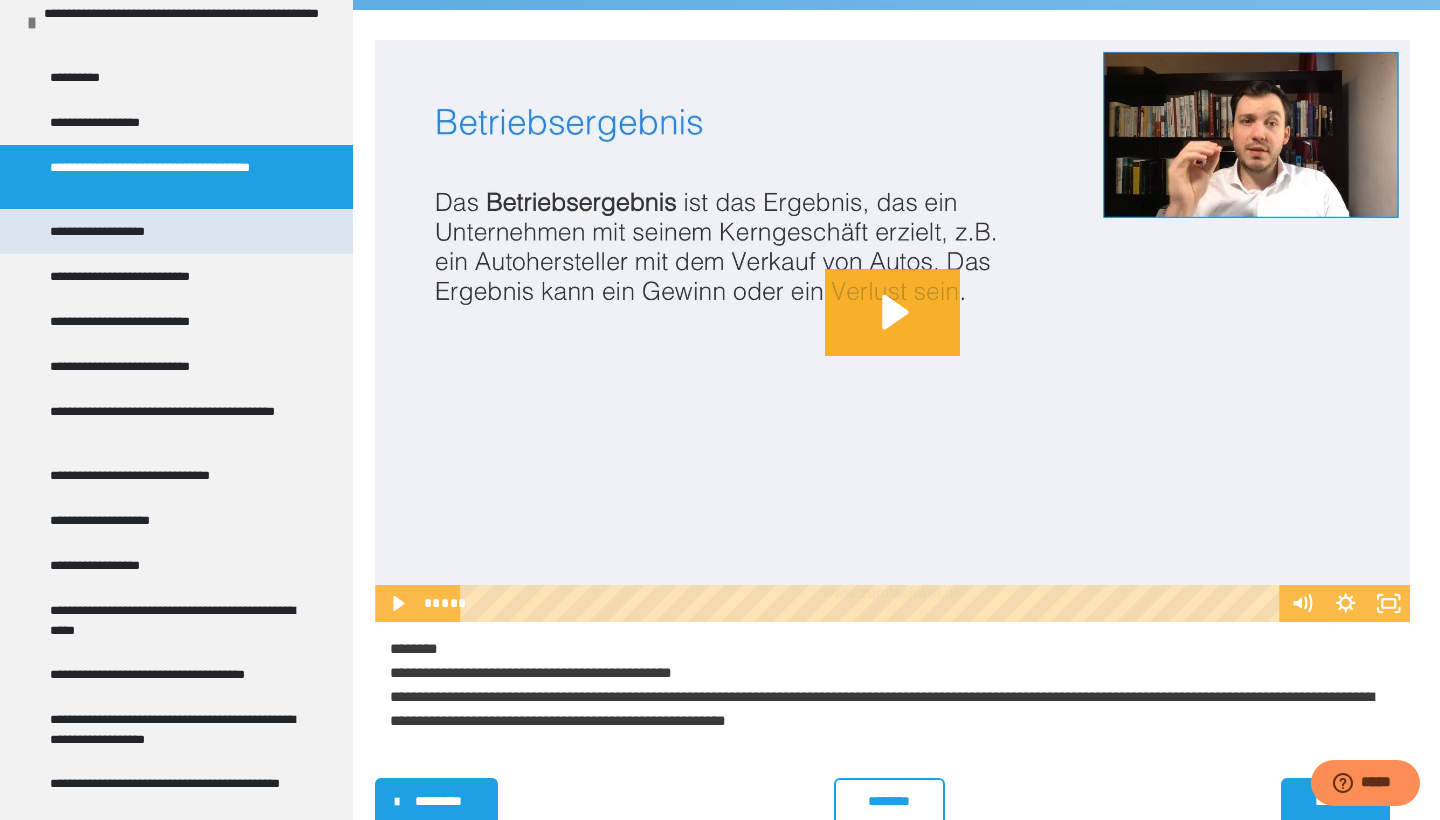 click on "**********" at bounding box center [176, 231] 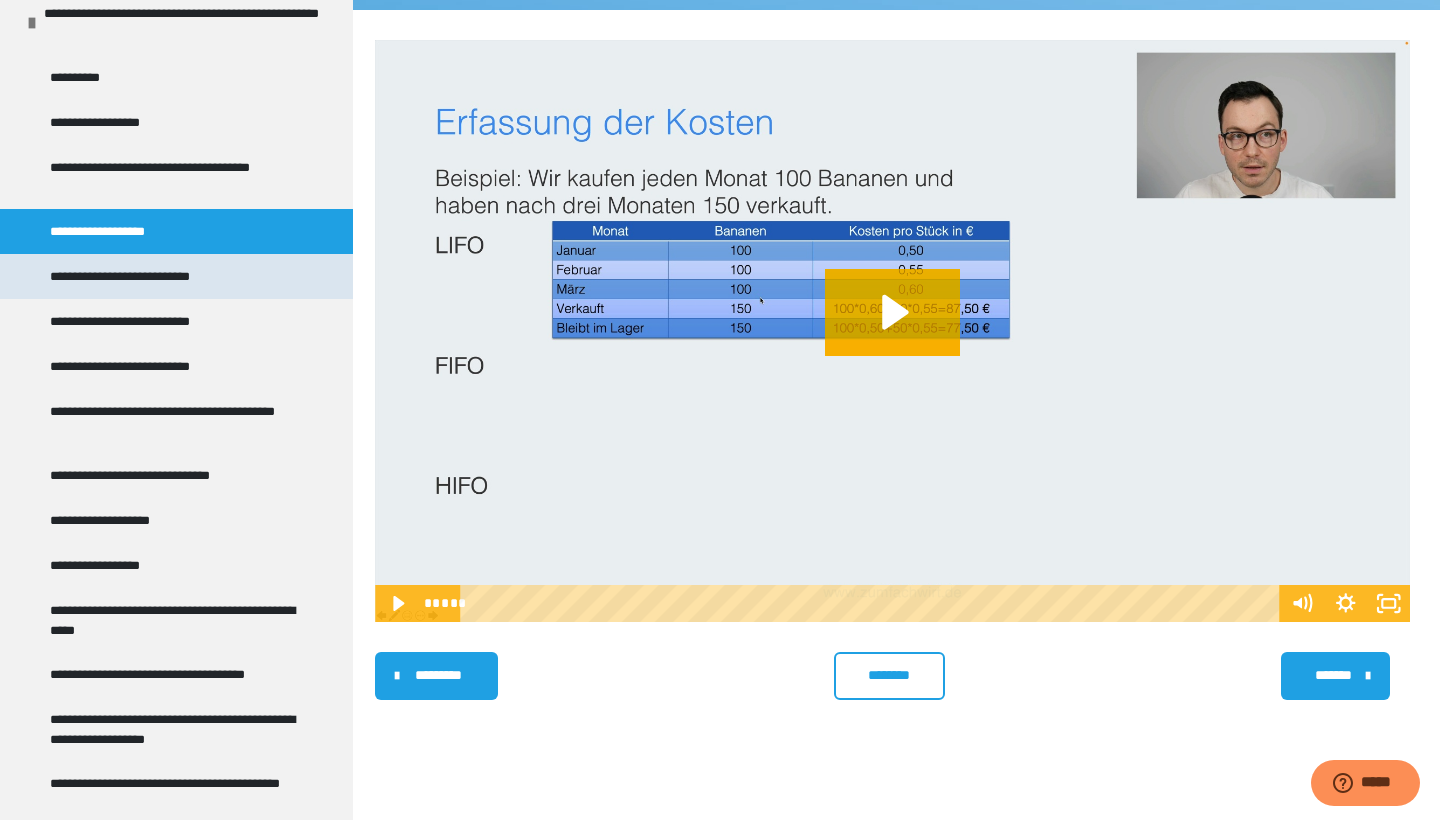 click on "**********" at bounding box center (136, 276) 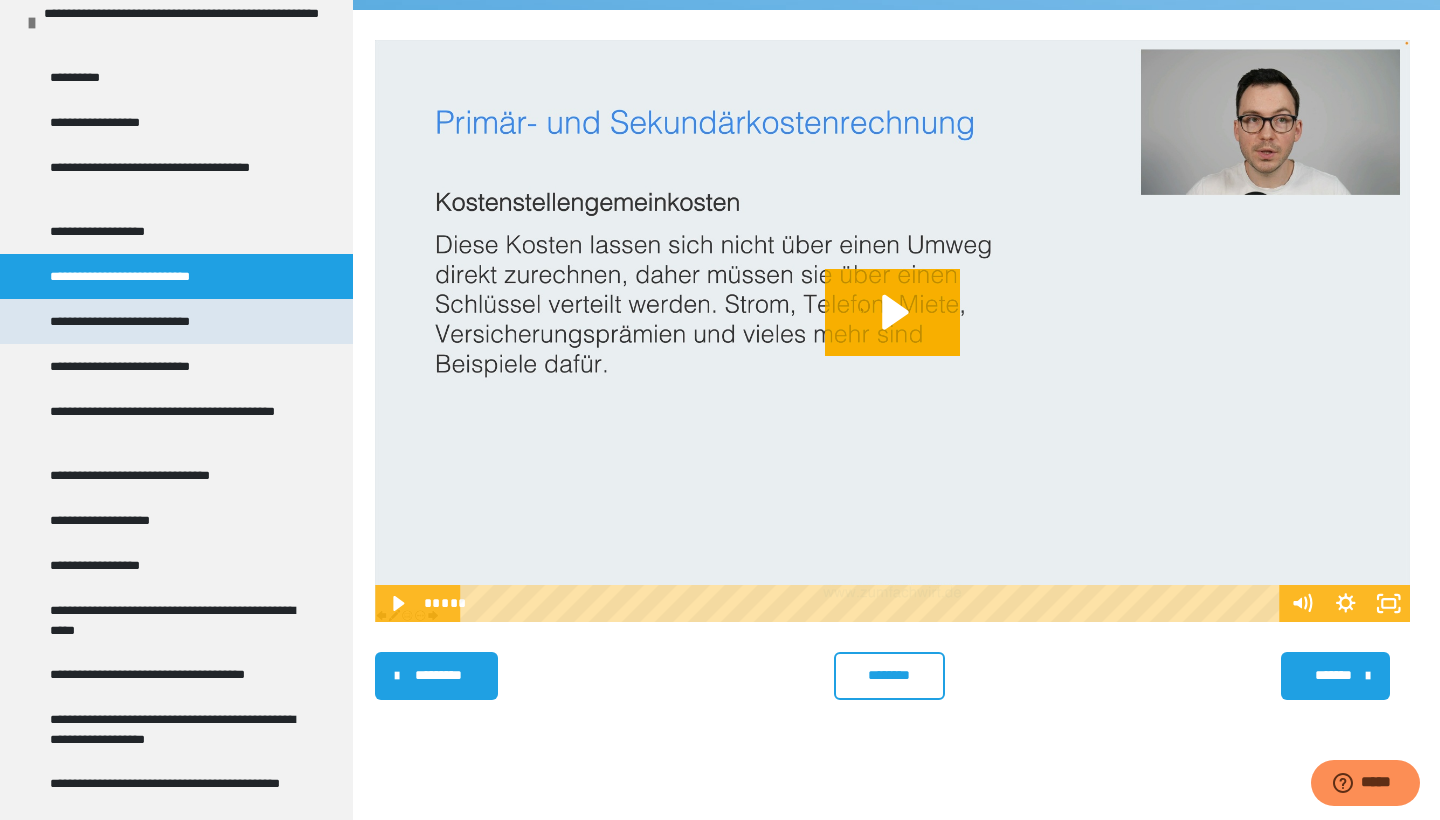 click on "**********" at bounding box center (136, 321) 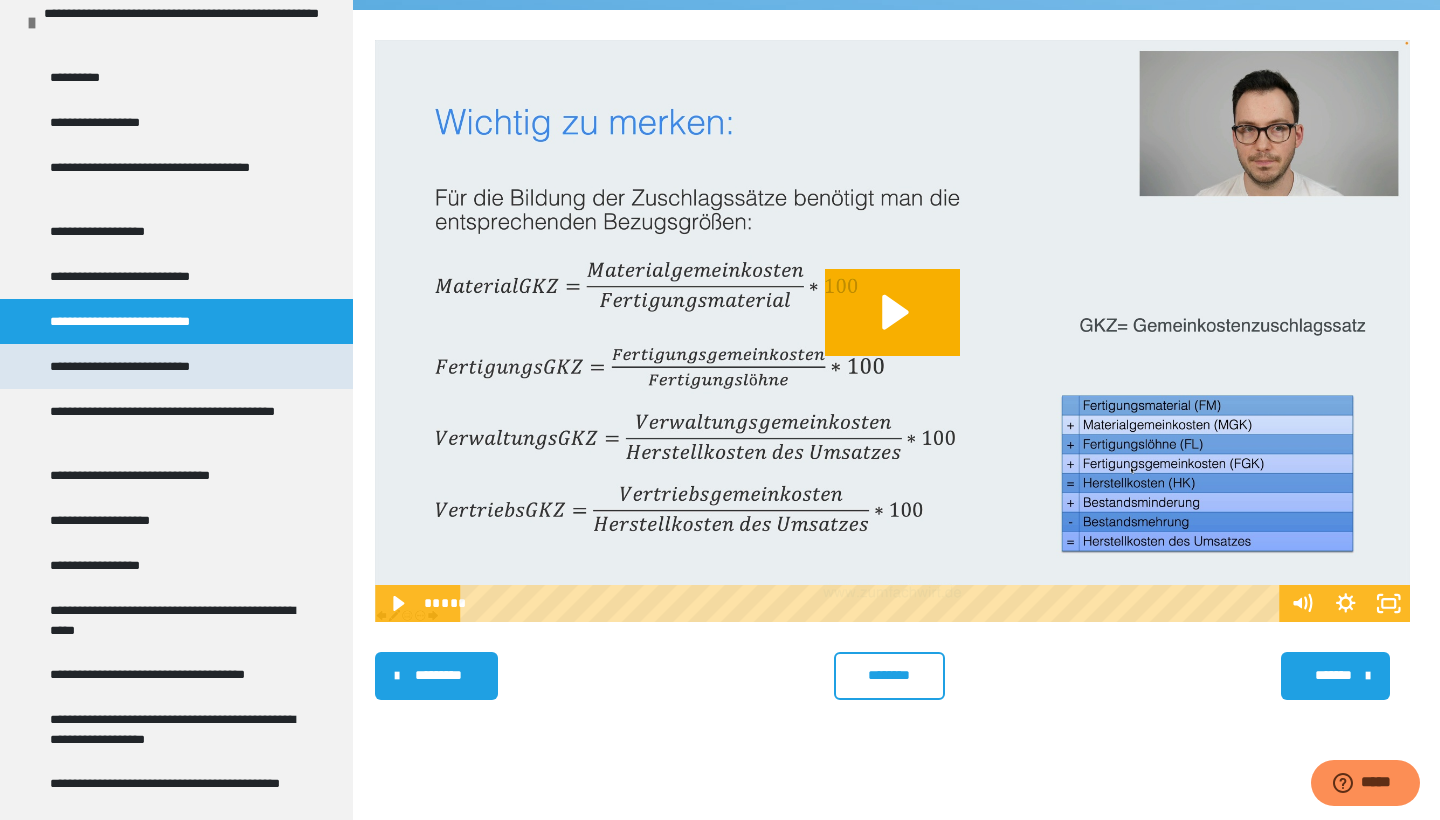 click on "**********" at bounding box center [136, 366] 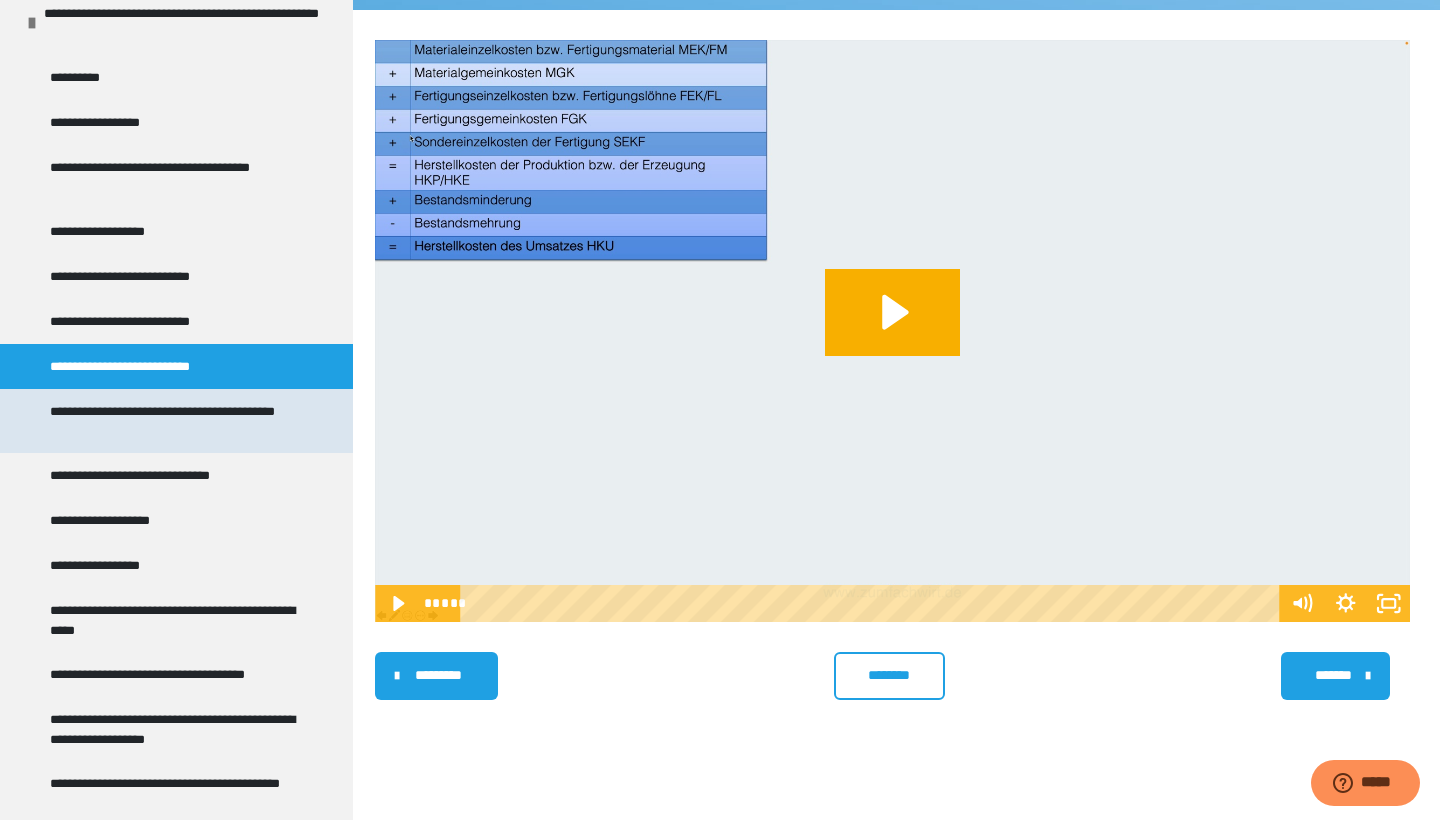 click on "**********" at bounding box center (178, 421) 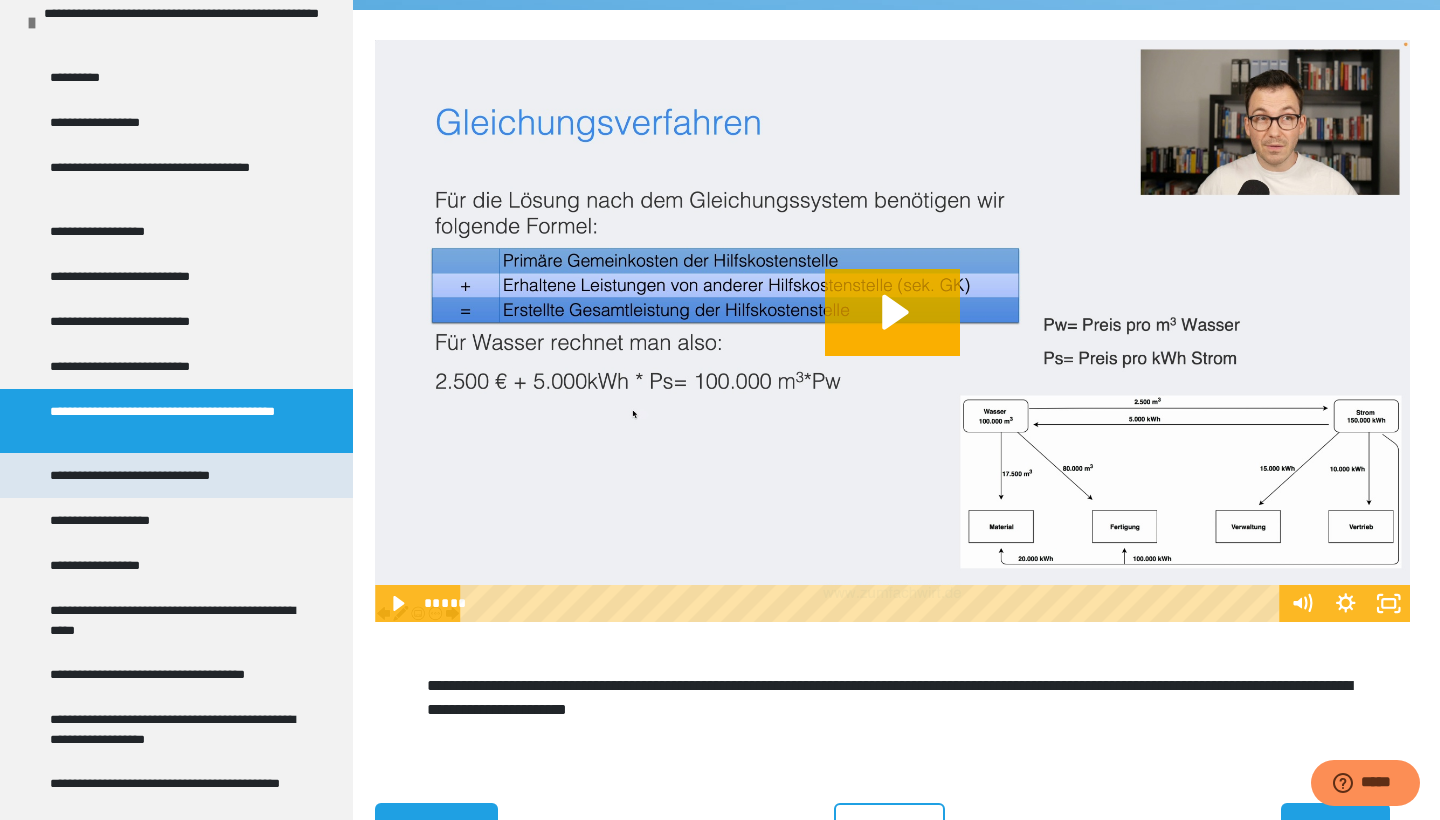 click on "**********" at bounding box center (157, 475) 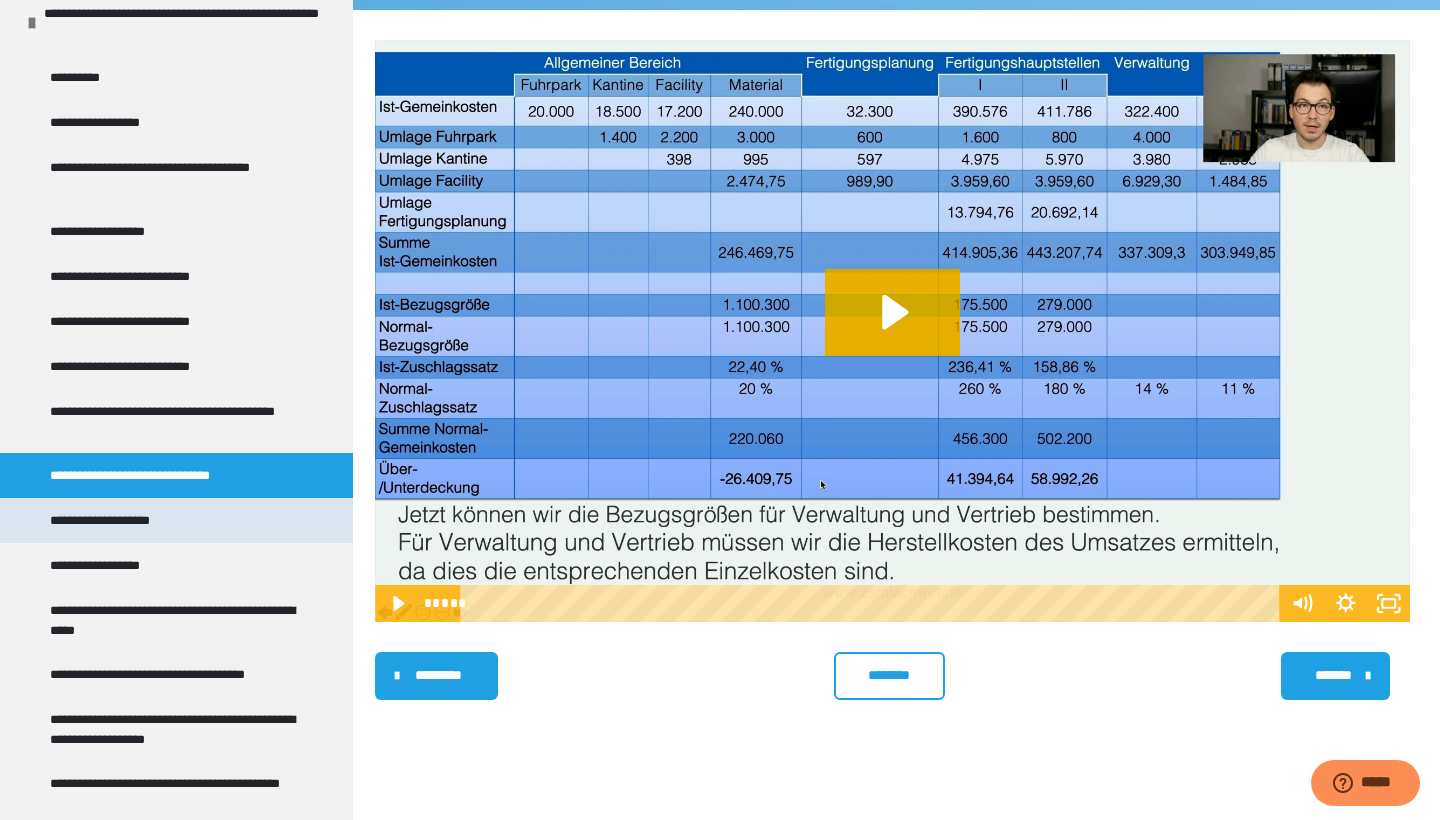 click on "**********" at bounding box center (176, 520) 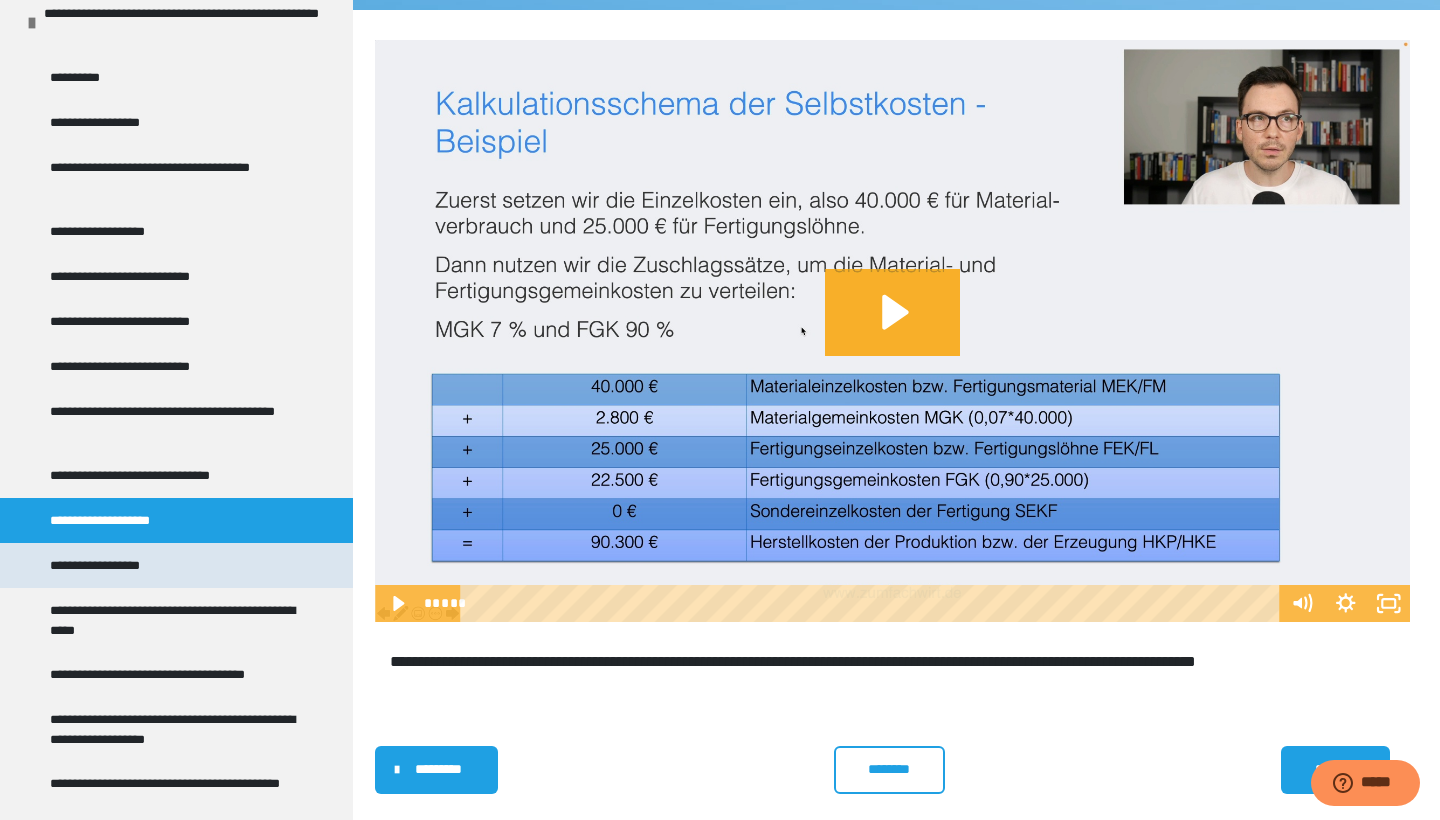 click on "**********" at bounding box center [176, 565] 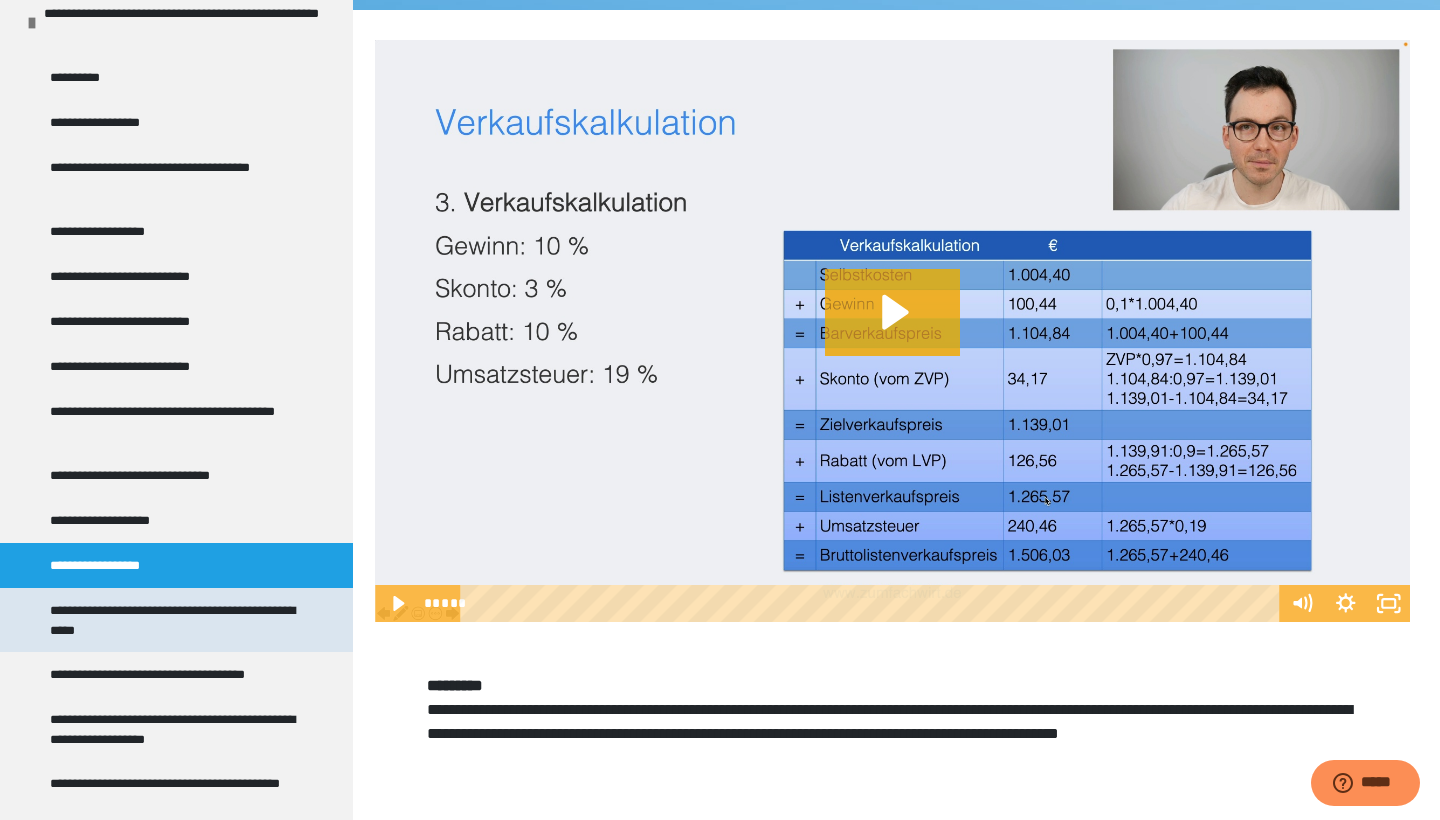 click on "**********" at bounding box center (178, 620) 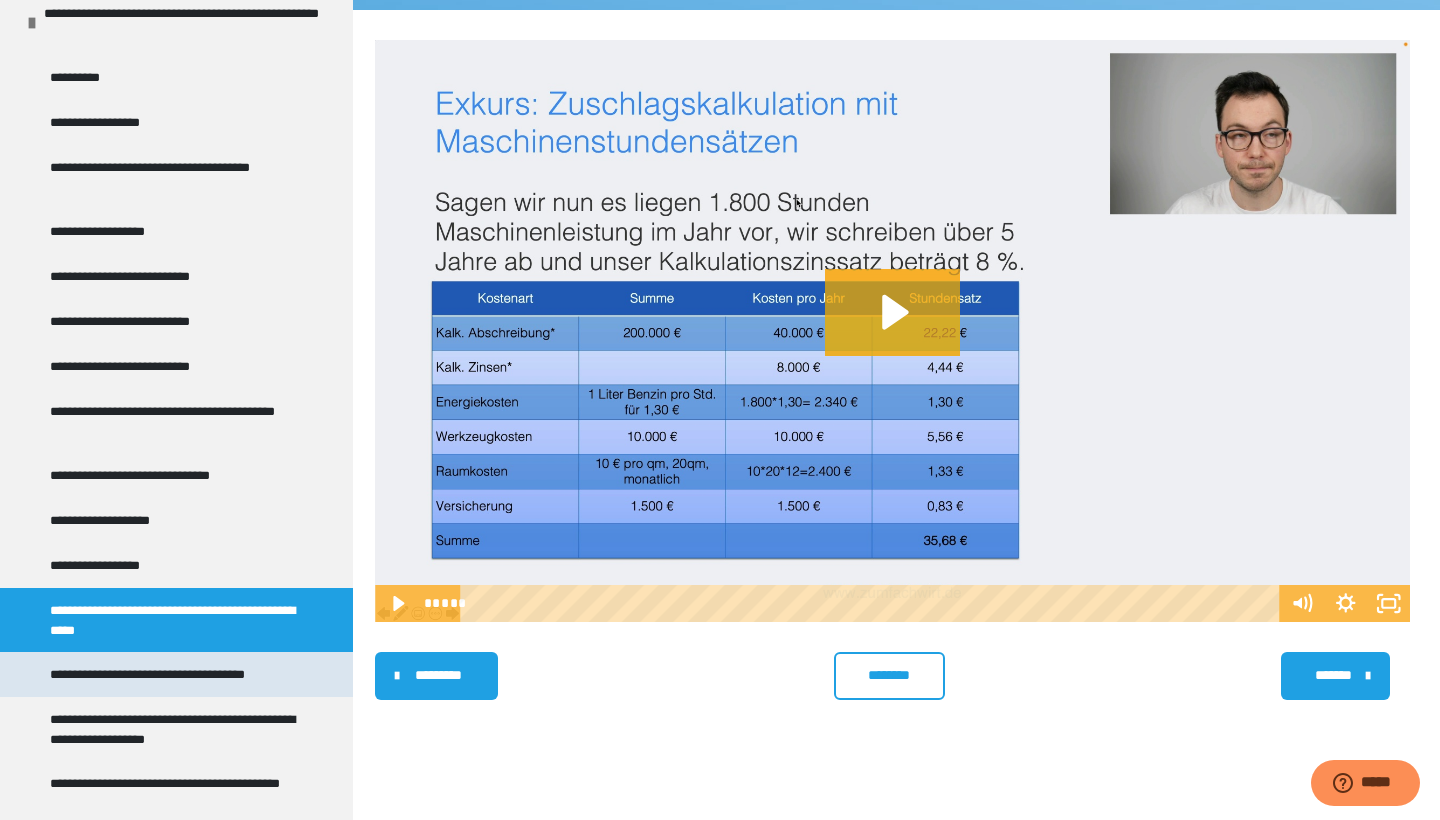 click on "**********" at bounding box center [164, 674] 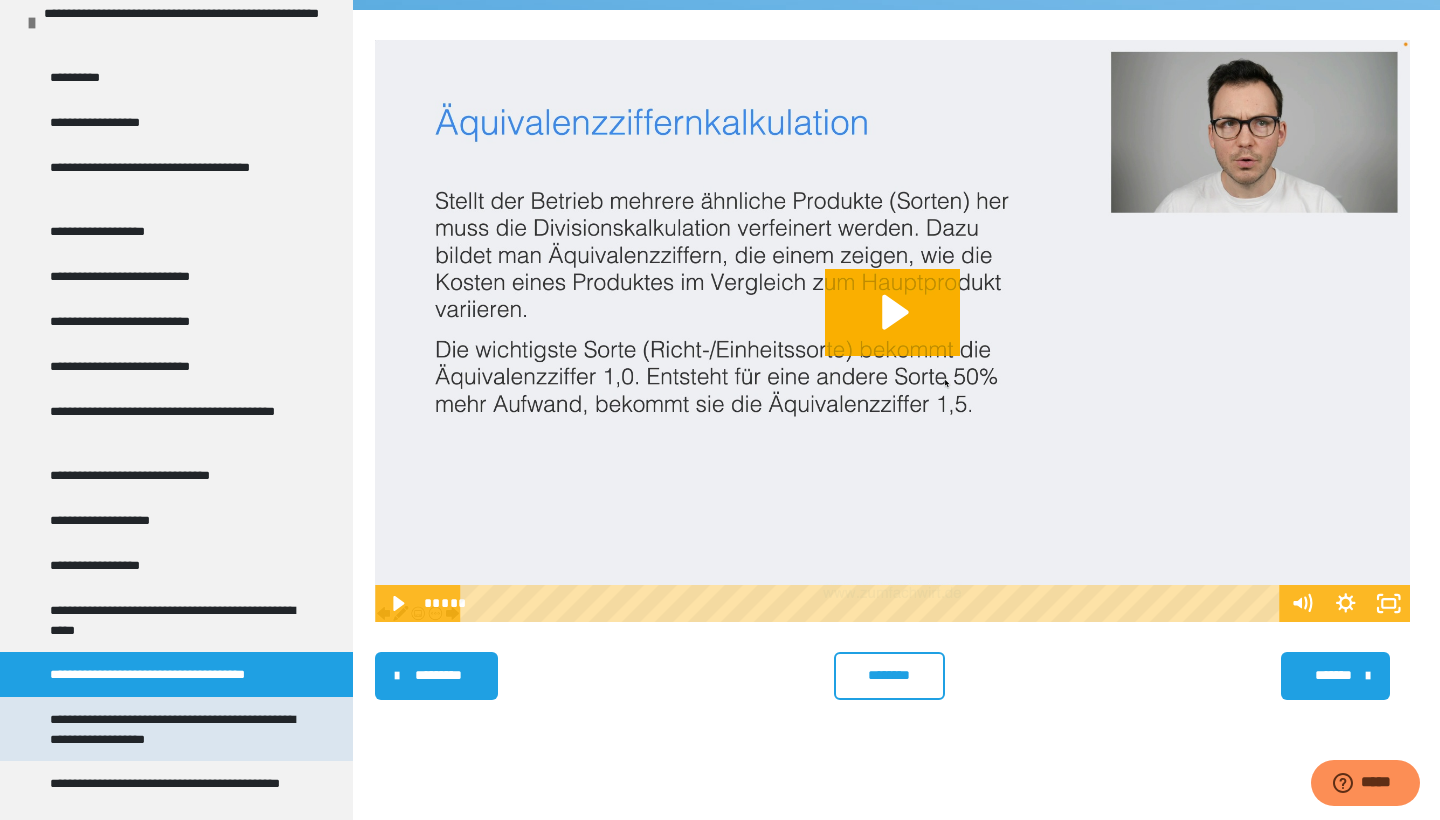 click on "**********" at bounding box center [178, 729] 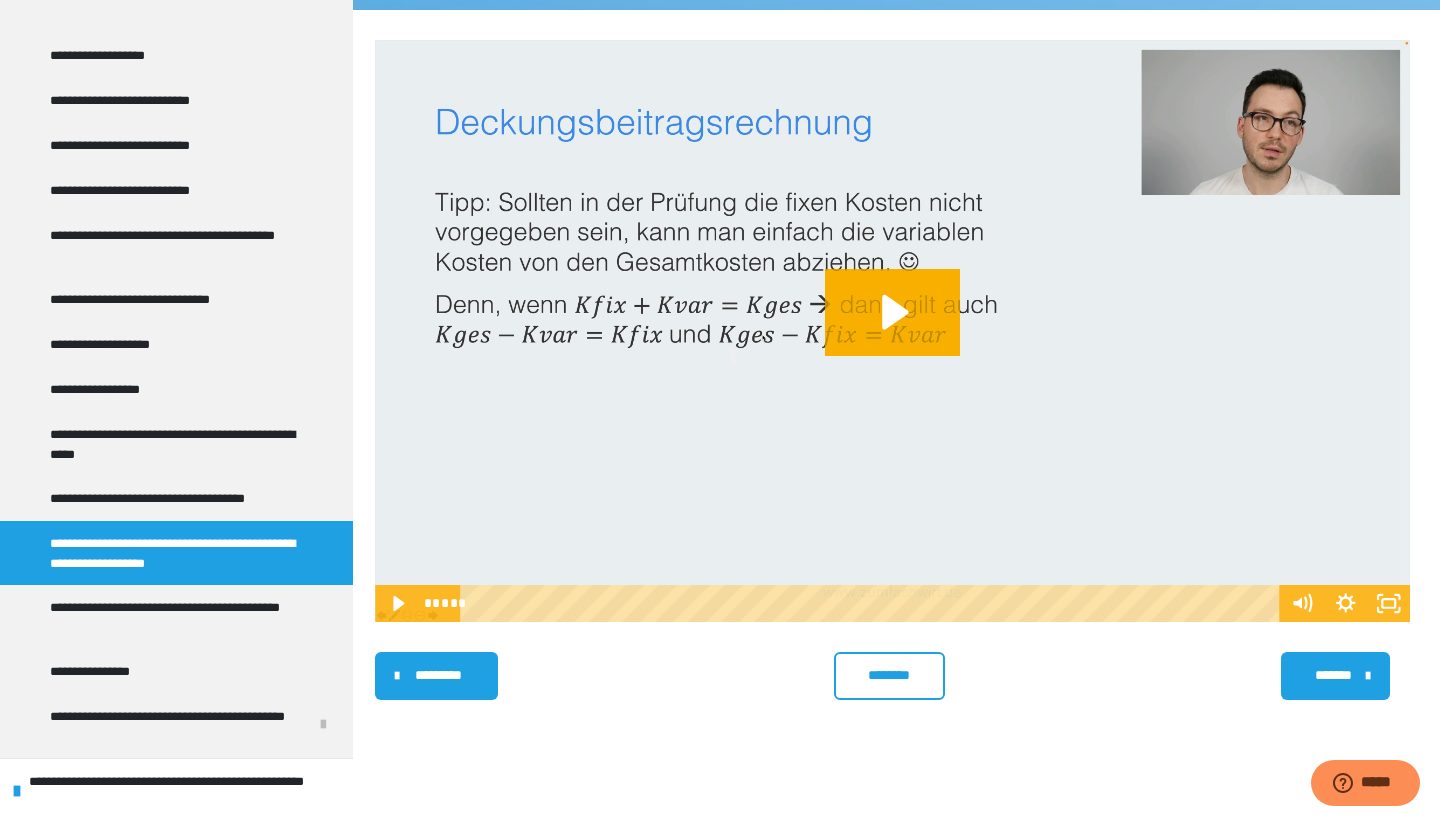 scroll, scrollTop: 1065, scrollLeft: 0, axis: vertical 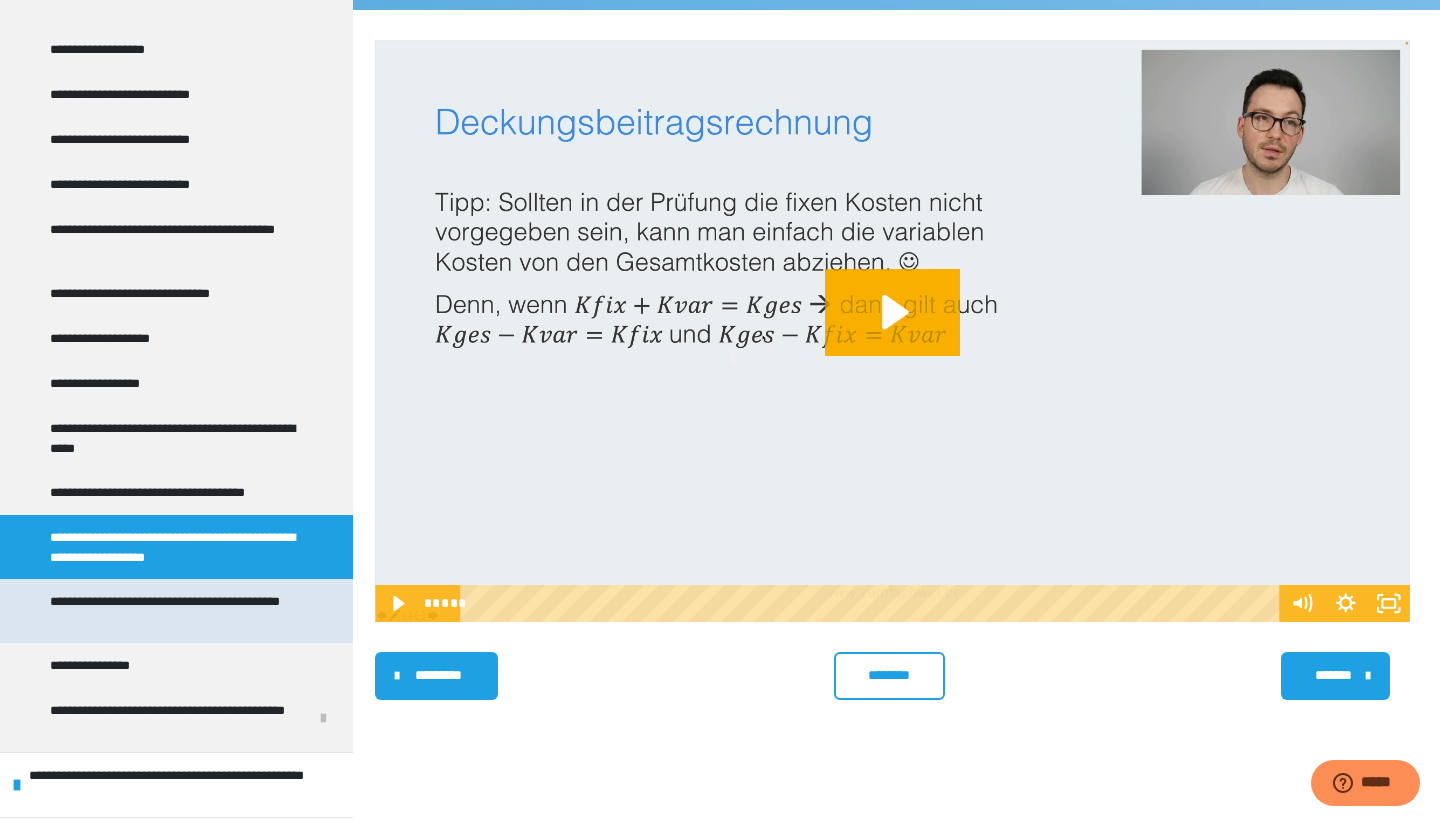 click on "**********" at bounding box center [178, 611] 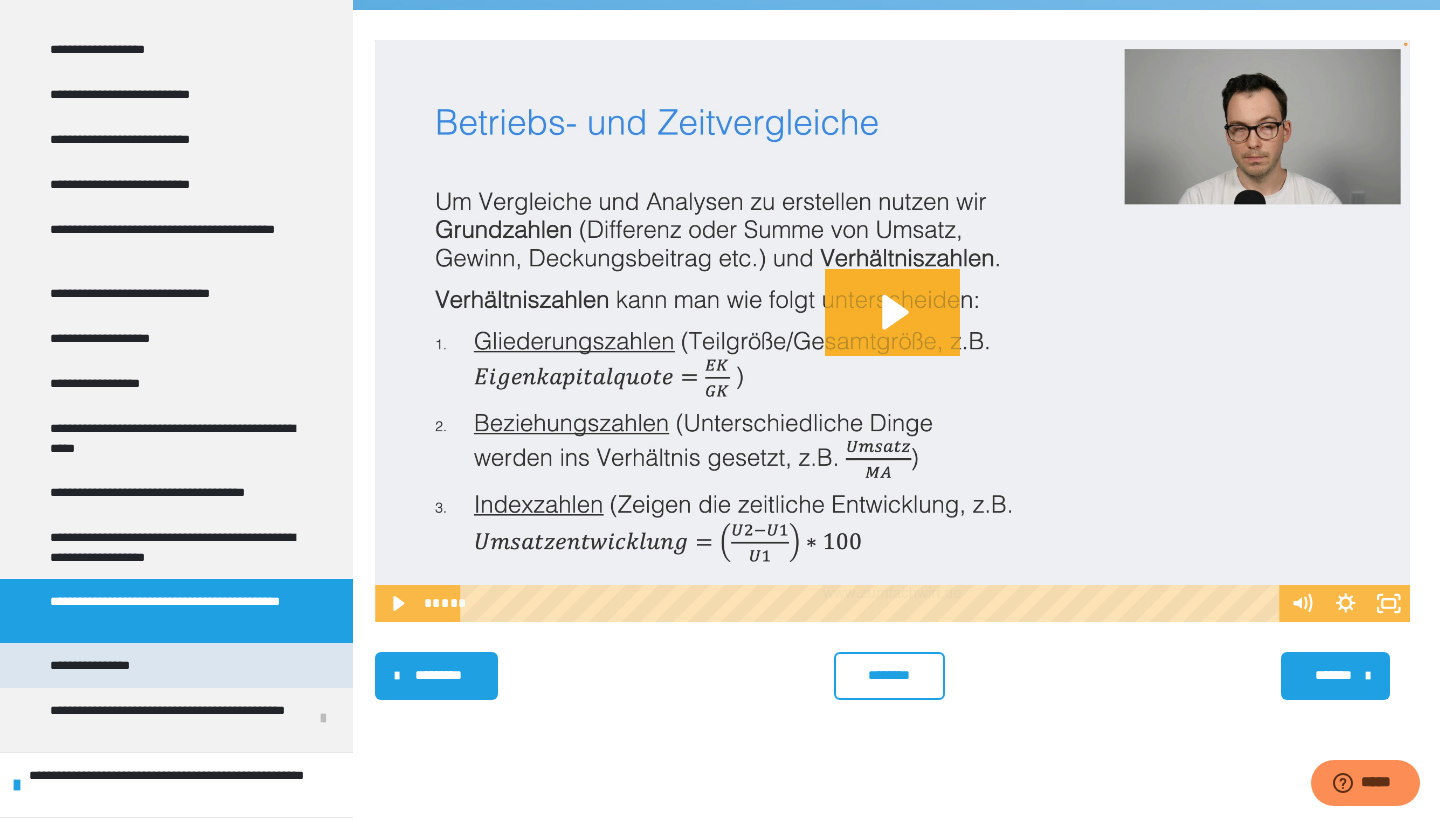 click on "**********" at bounding box center [176, 665] 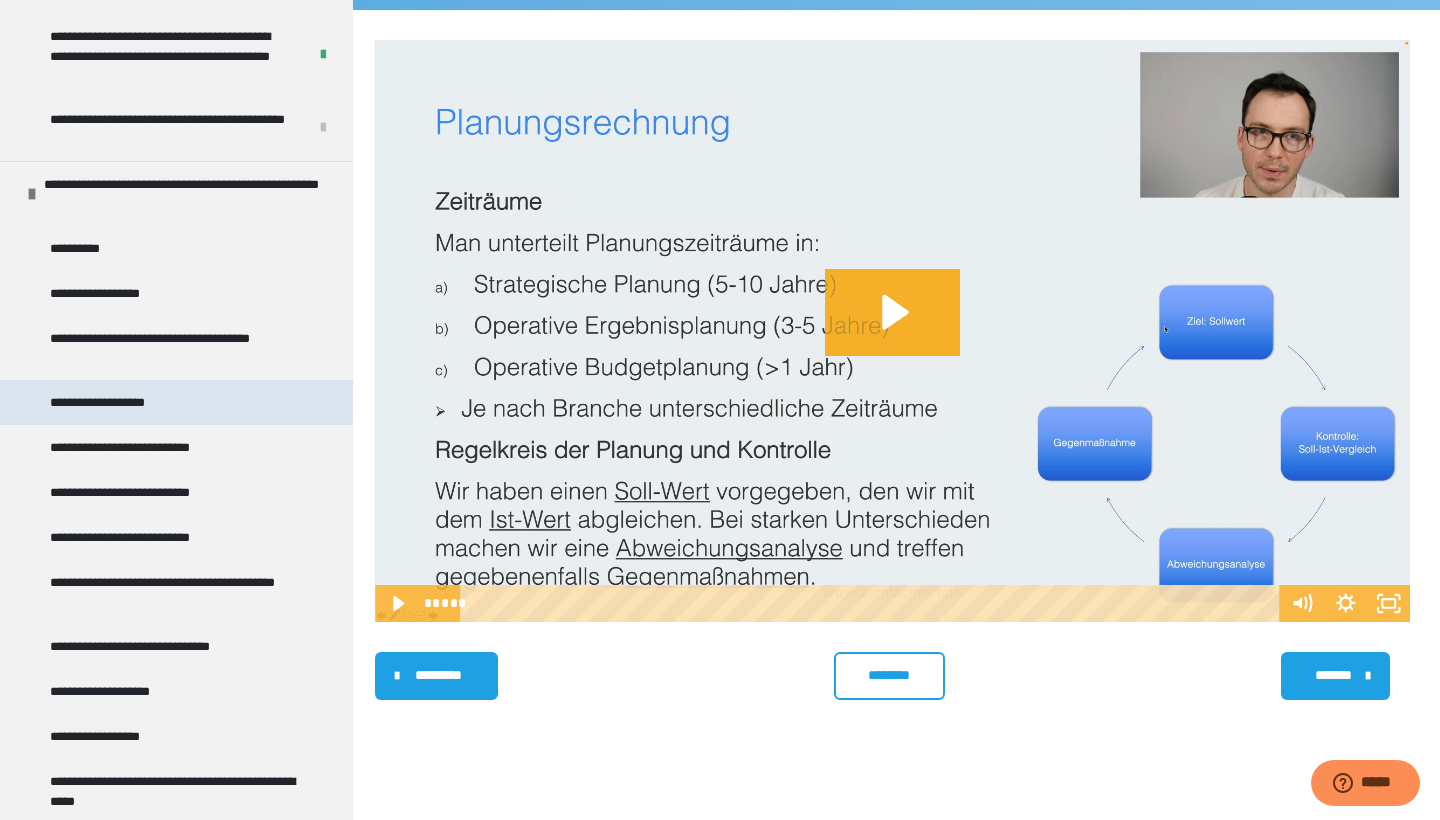 scroll, scrollTop: 687, scrollLeft: 0, axis: vertical 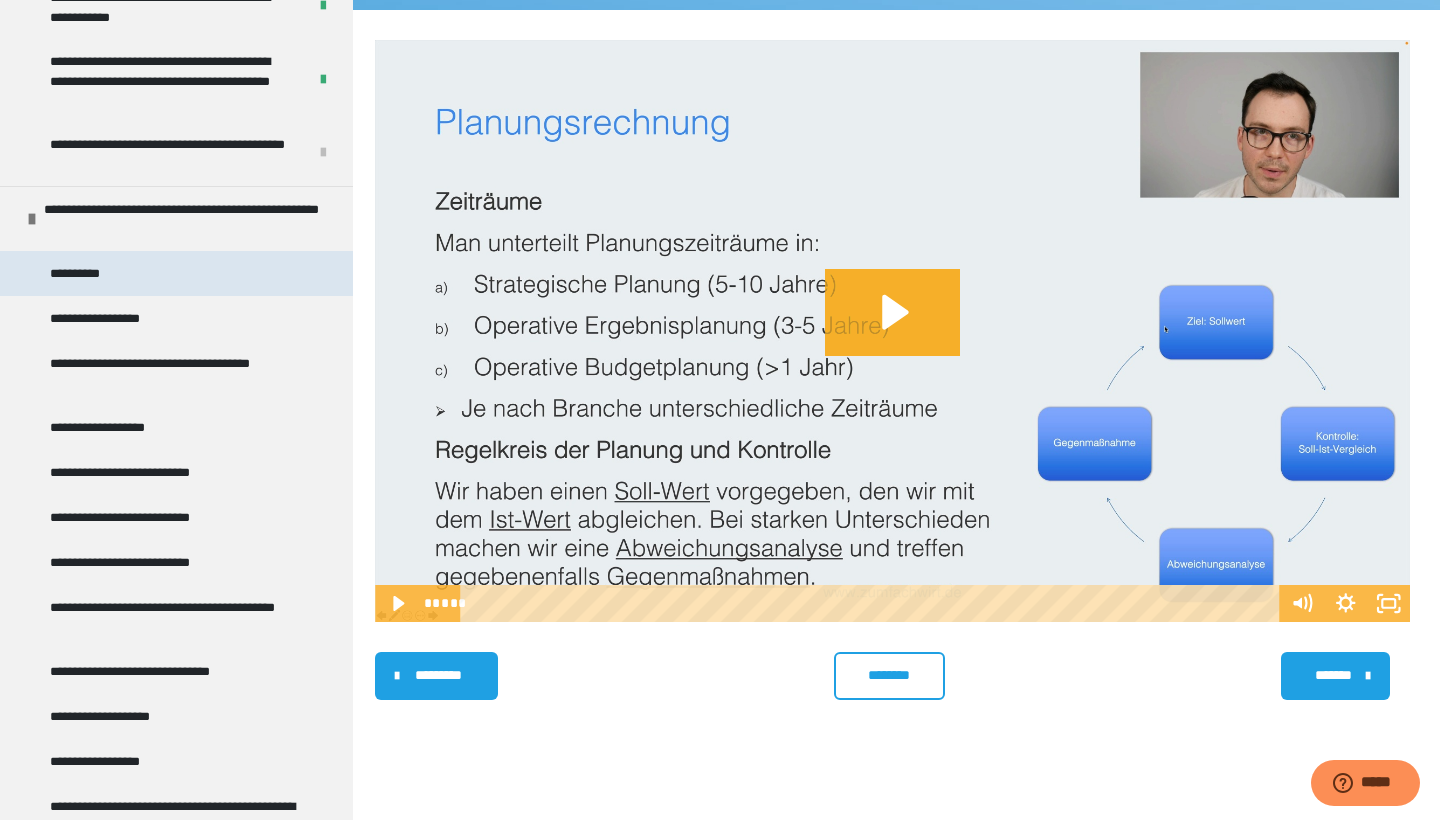 click on "**********" at bounding box center [176, 273] 